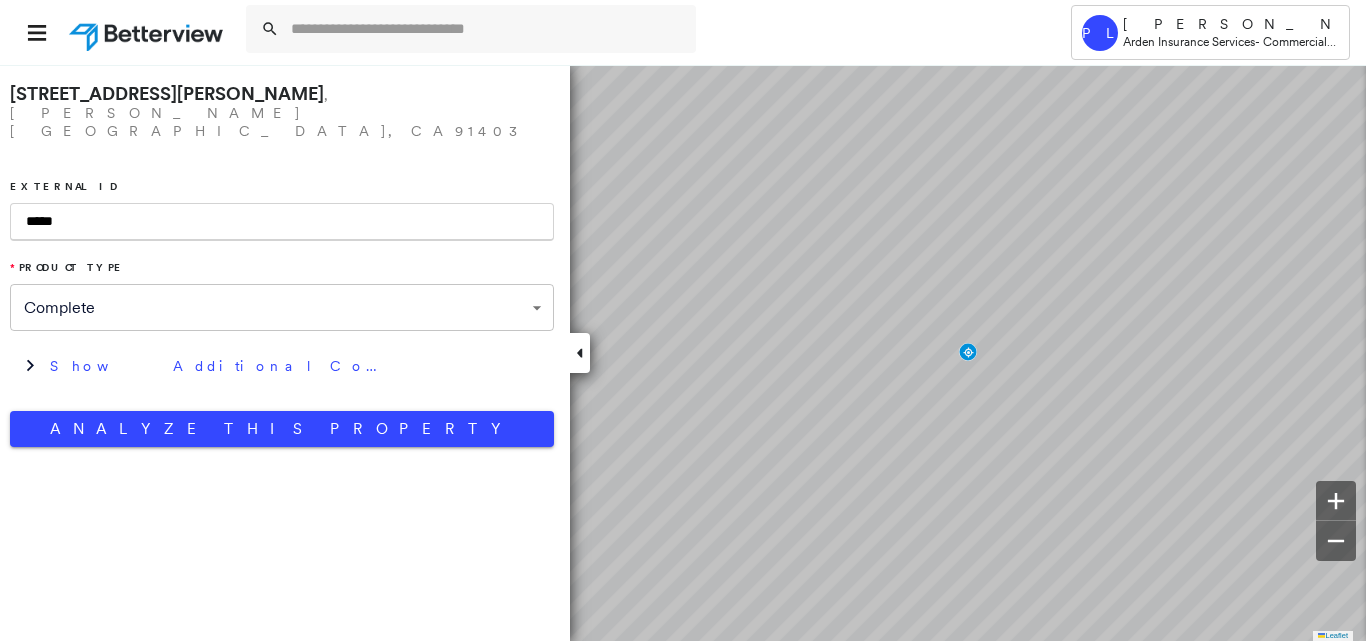 scroll, scrollTop: 0, scrollLeft: 0, axis: both 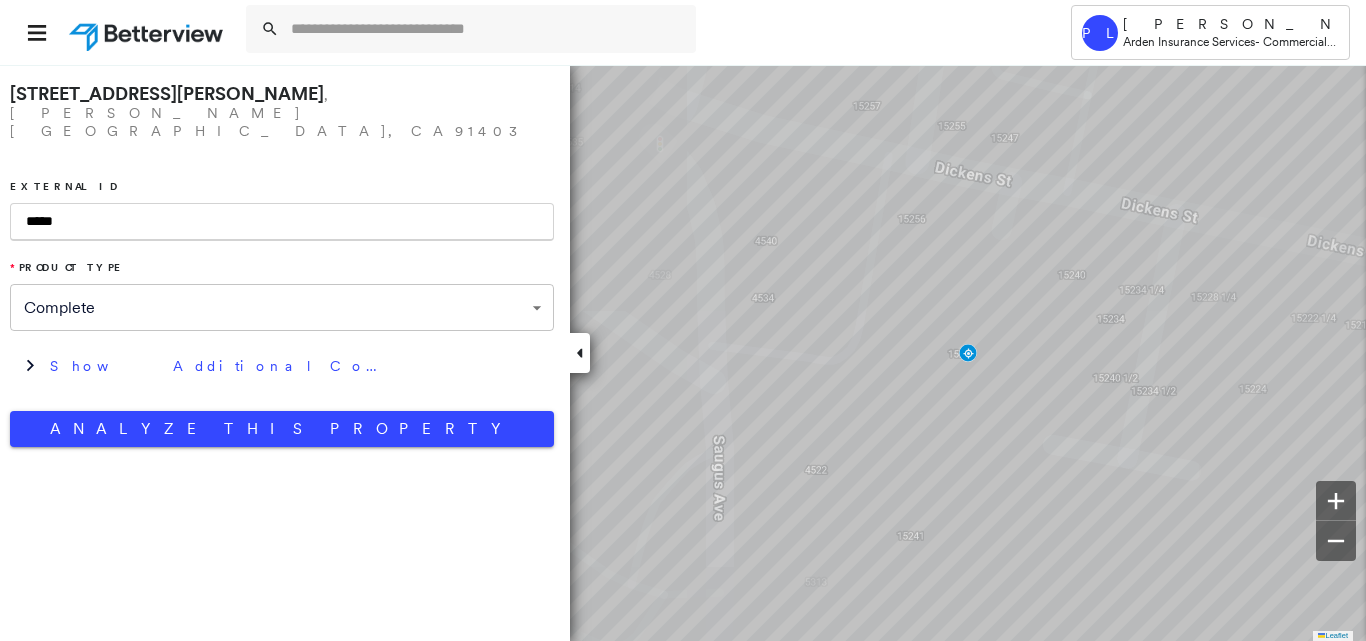 click on "*****" at bounding box center (282, 222) 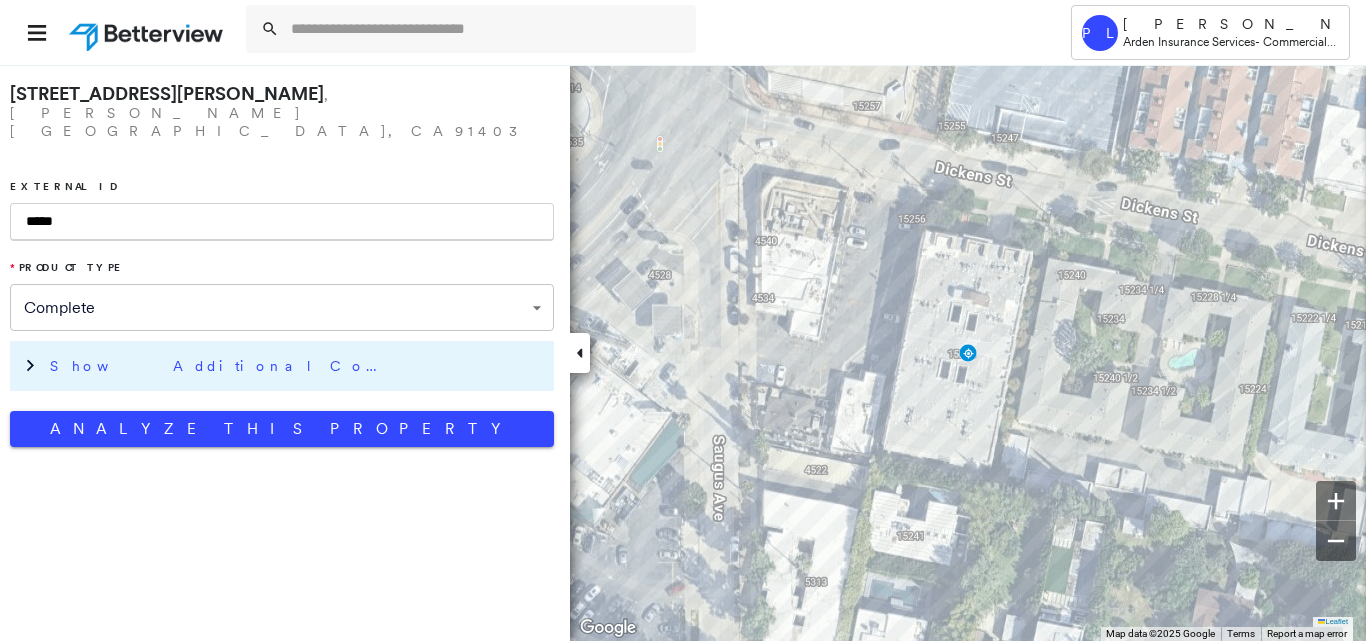 click on "Show Additional Company Data" at bounding box center (297, 366) 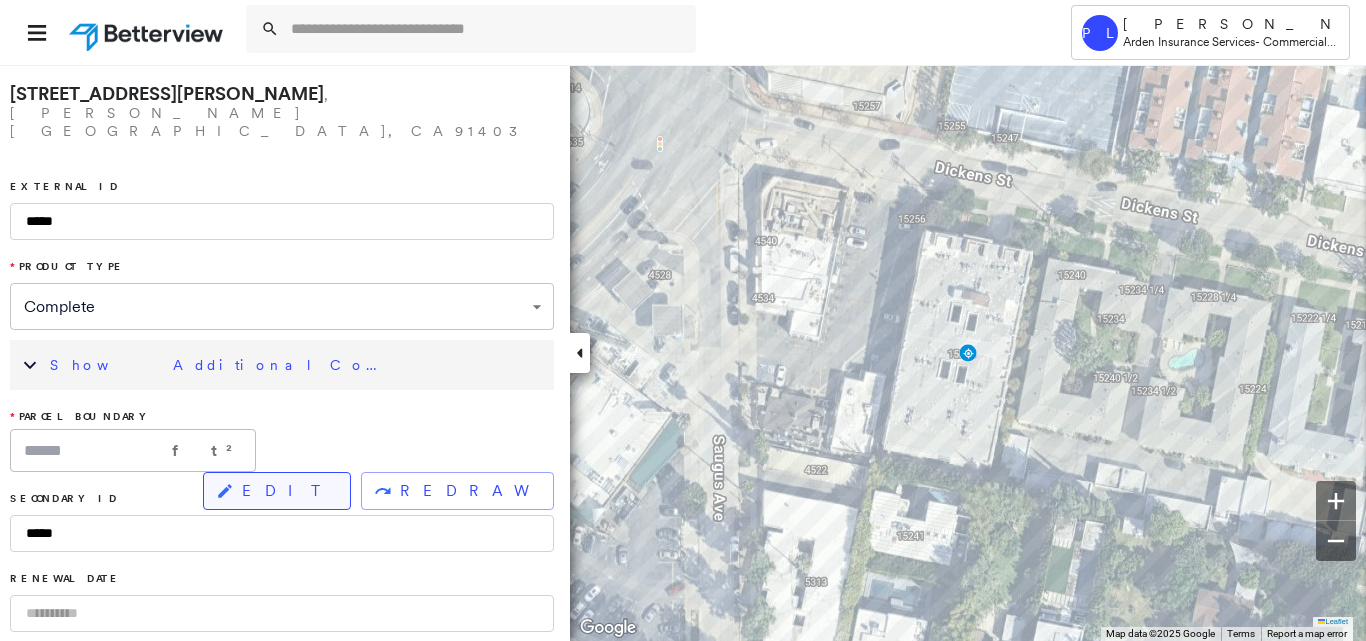 click on "EDIT" at bounding box center [288, 491] 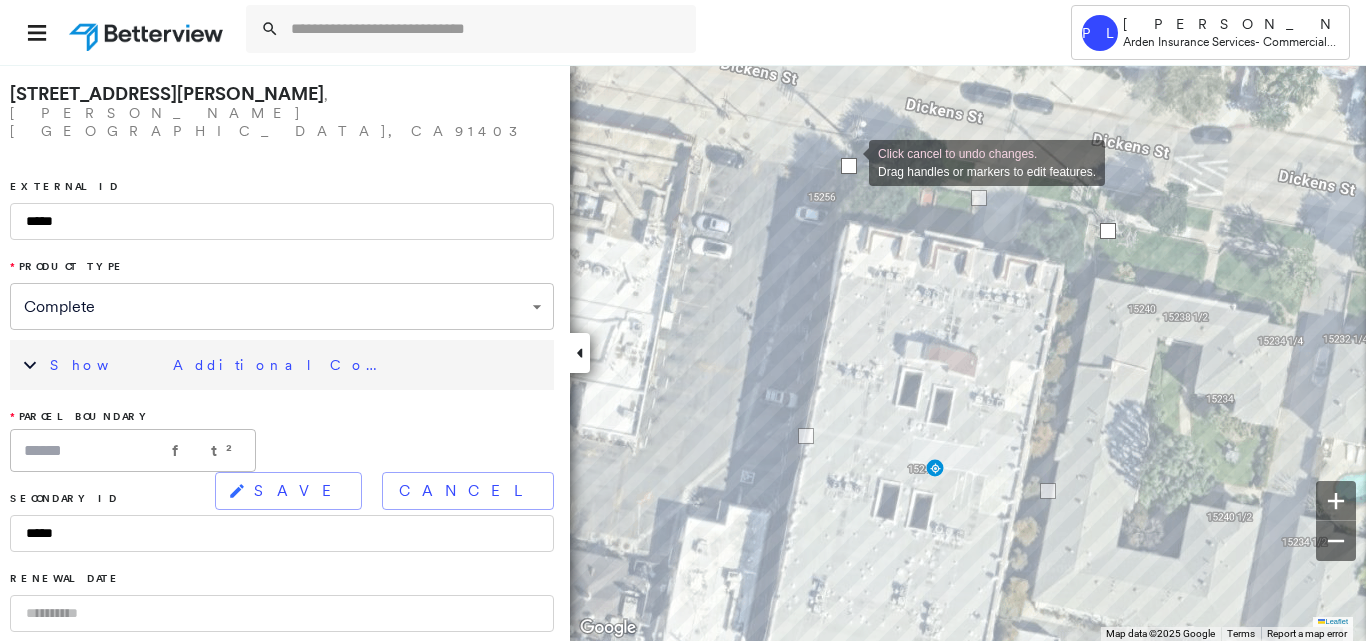 drag, startPoint x: 866, startPoint y: 177, endPoint x: 849, endPoint y: 161, distance: 23.345236 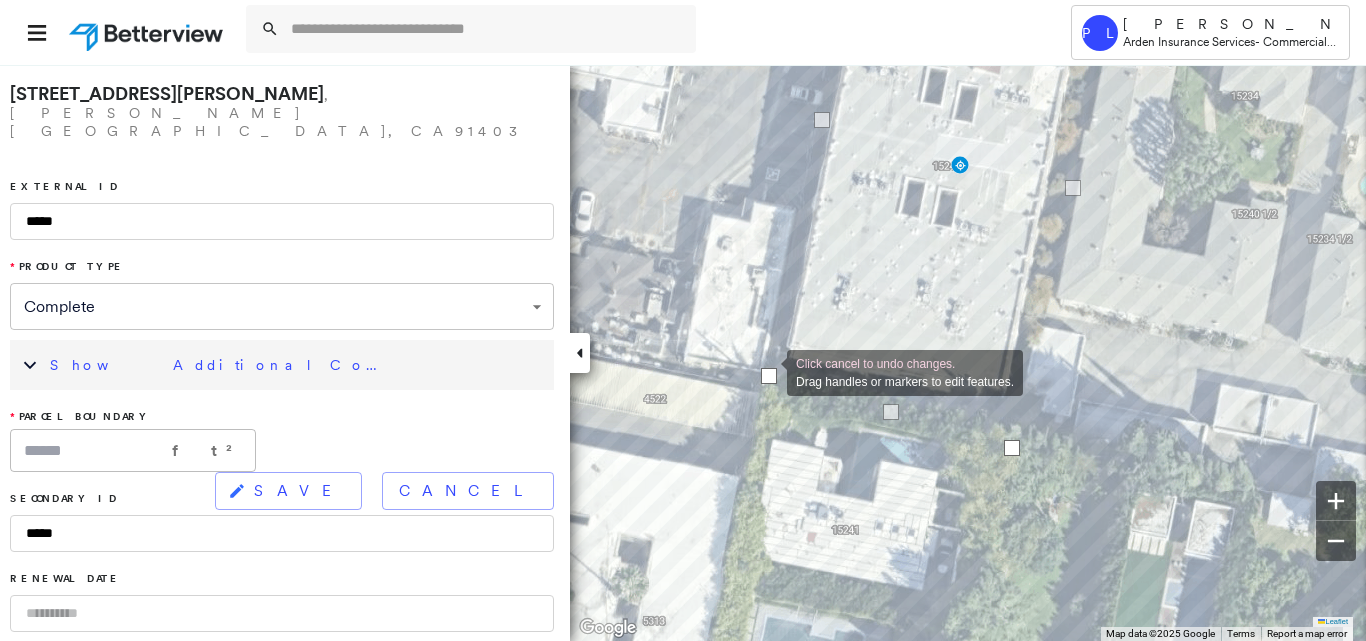 drag, startPoint x: 786, startPoint y: 398, endPoint x: 767, endPoint y: 371, distance: 33.01515 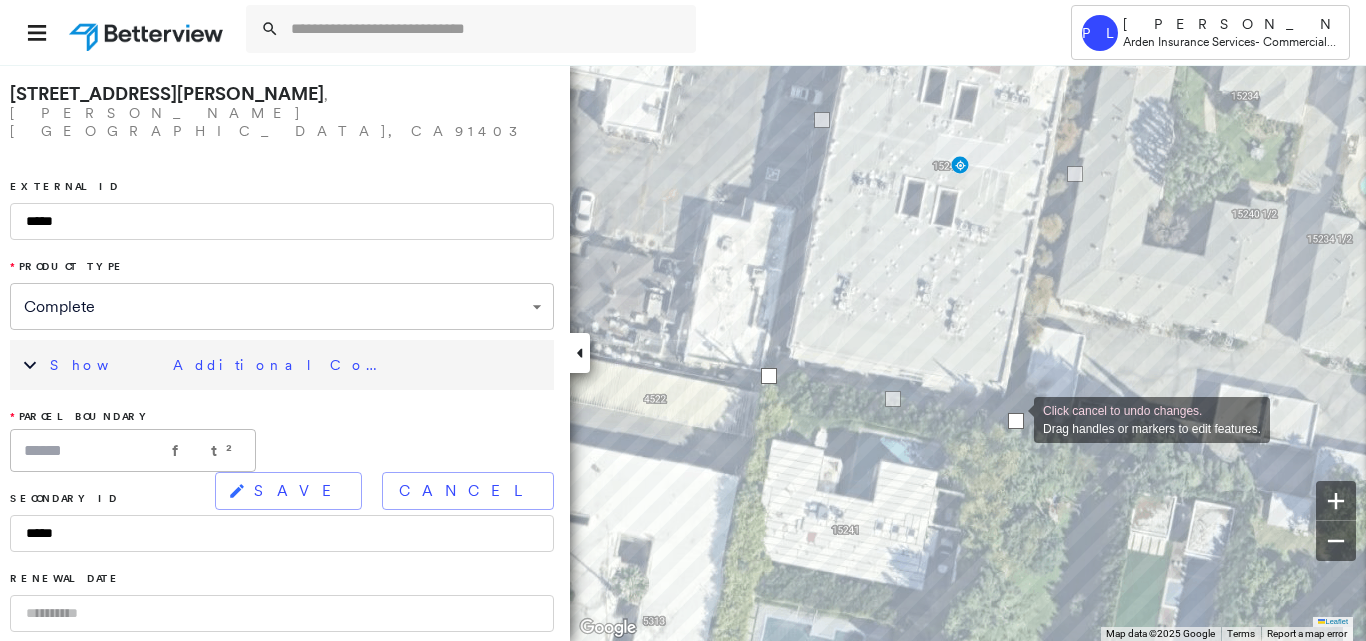 drag, startPoint x: 1010, startPoint y: 445, endPoint x: 1014, endPoint y: 418, distance: 27.294687 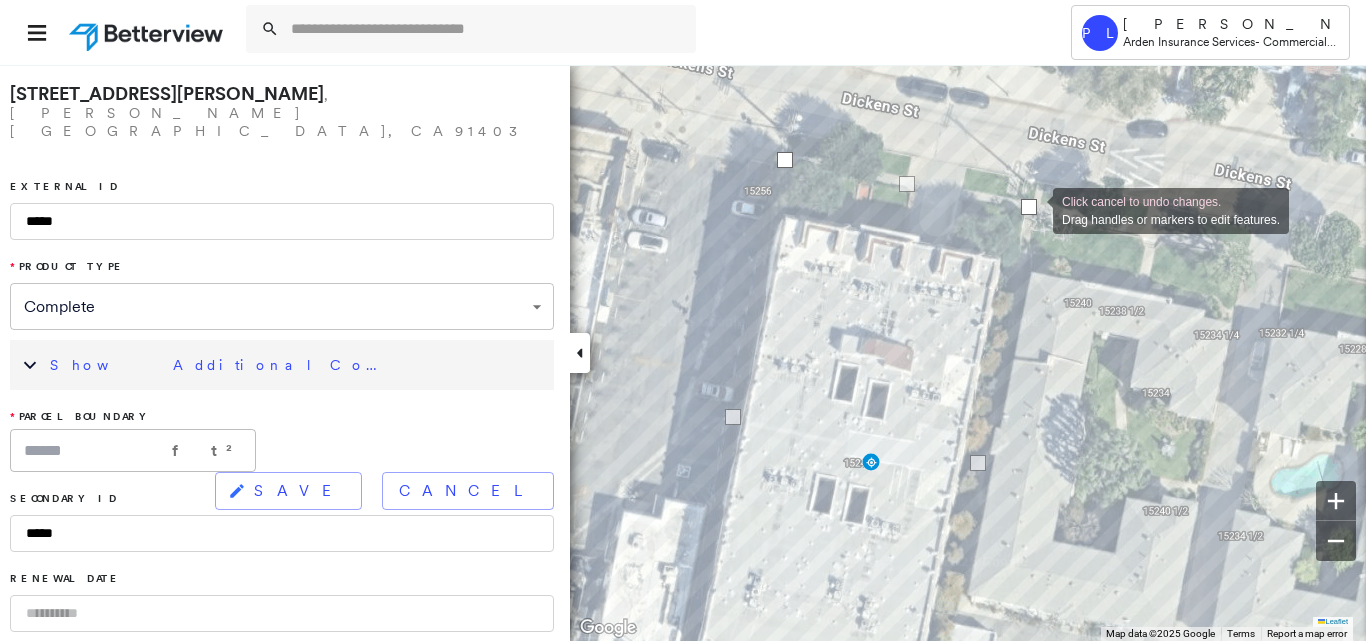drag, startPoint x: 1044, startPoint y: 225, endPoint x: 1033, endPoint y: 209, distance: 19.416489 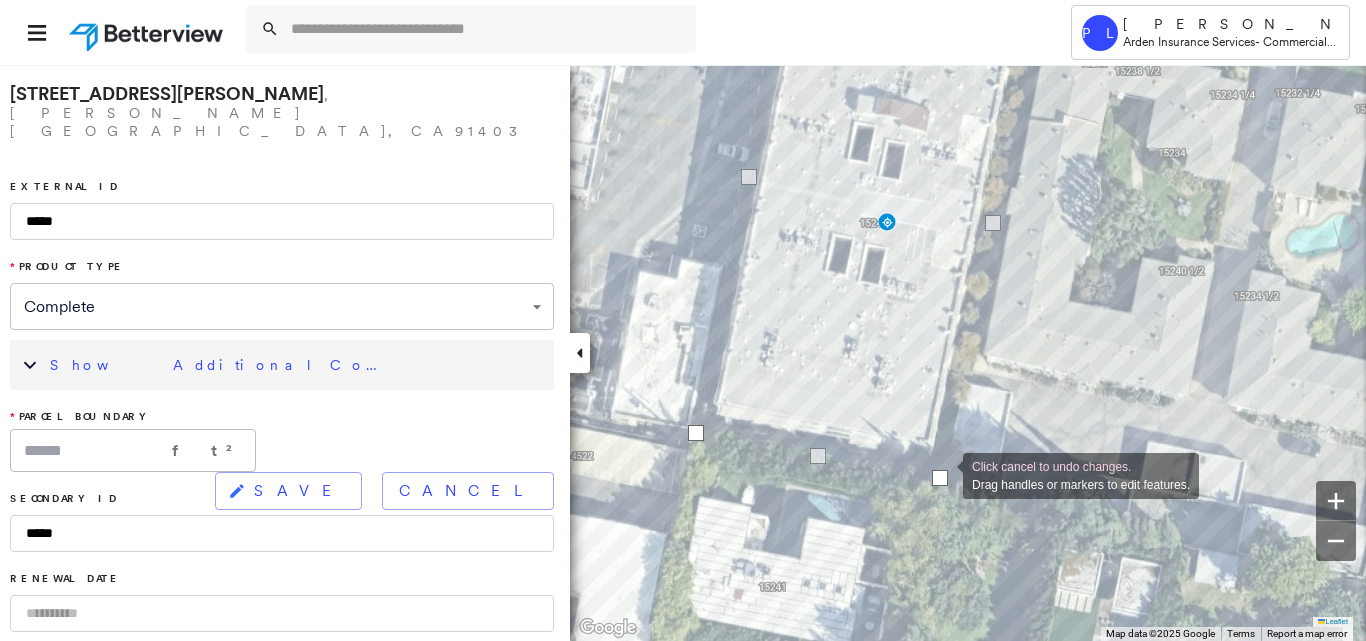 click at bounding box center [940, 478] 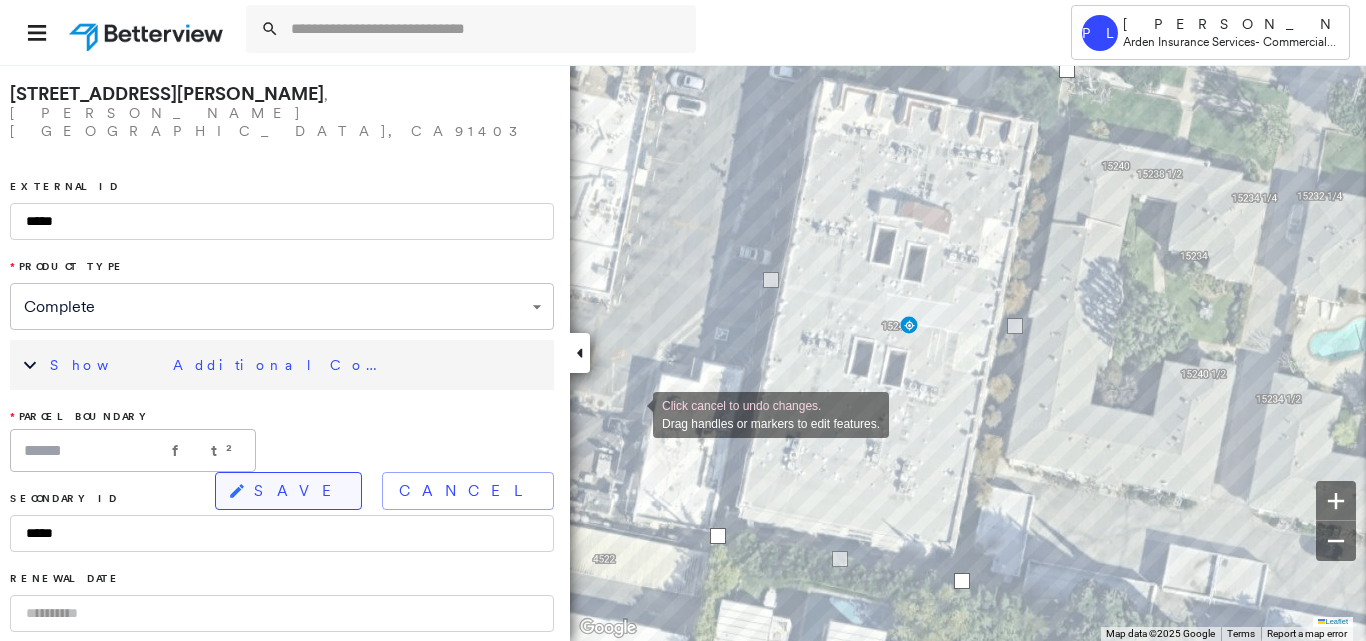 click on "SAVE" at bounding box center [299, 491] 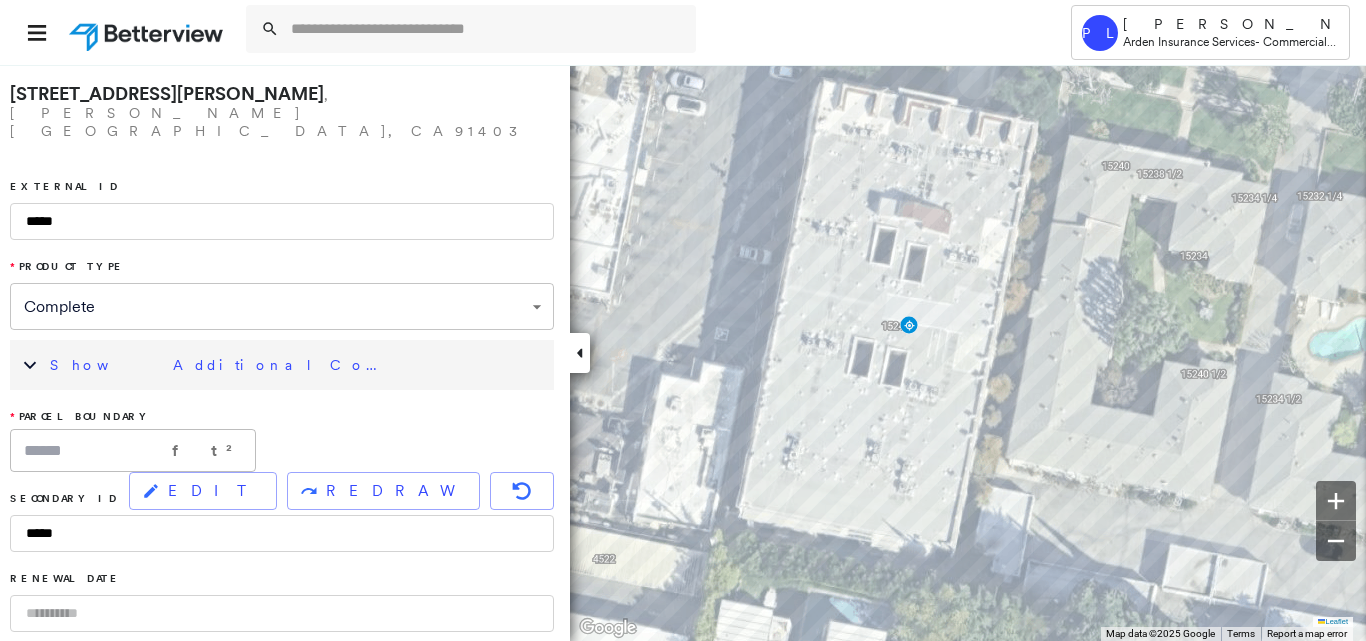 click on "Show Additional Company Data" at bounding box center (297, 365) 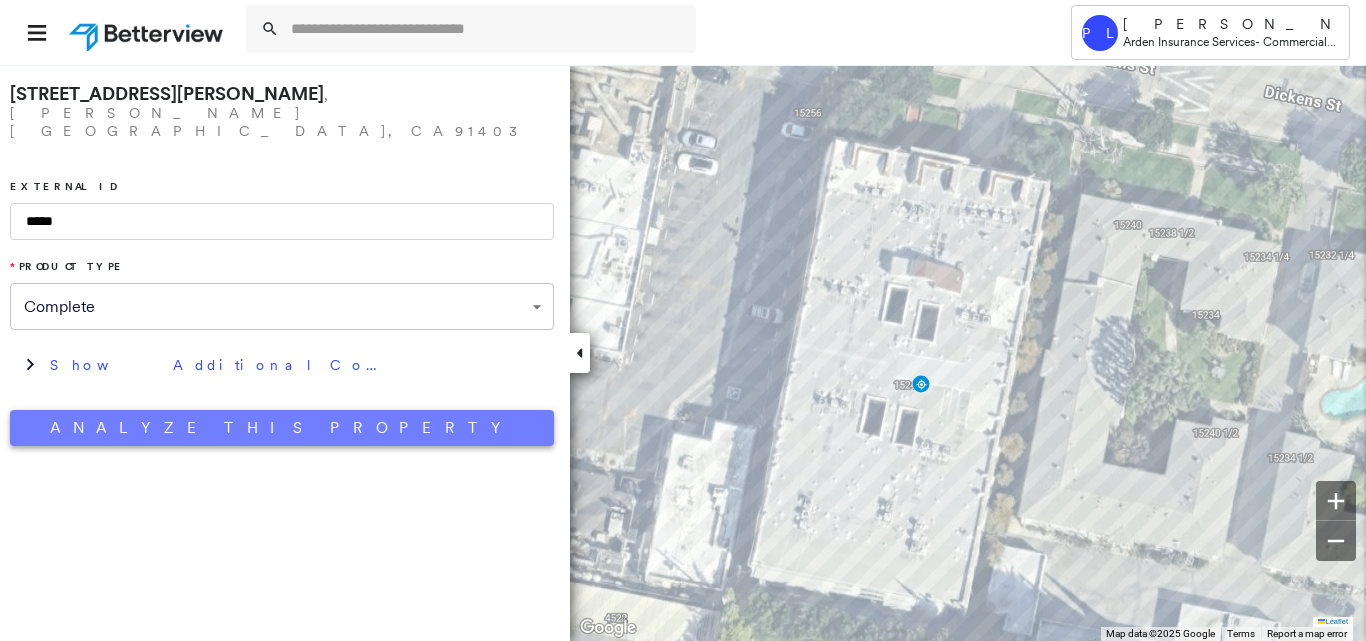 click on "Analyze This Property" at bounding box center [282, 428] 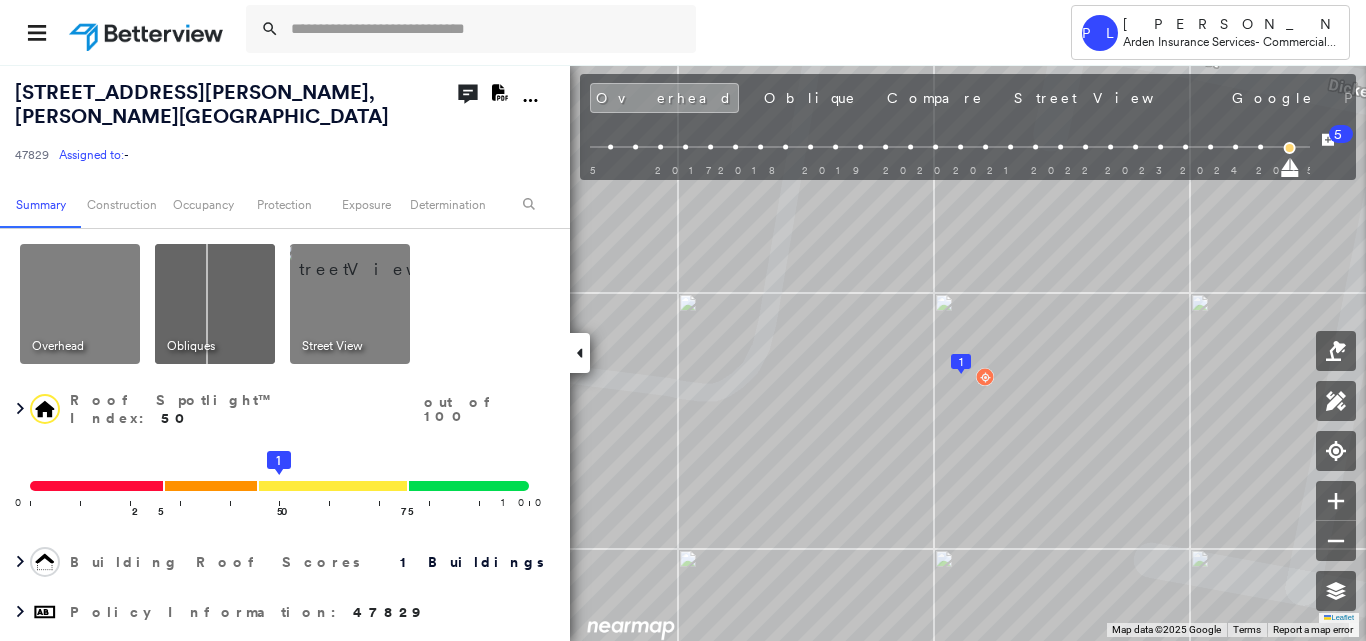 click 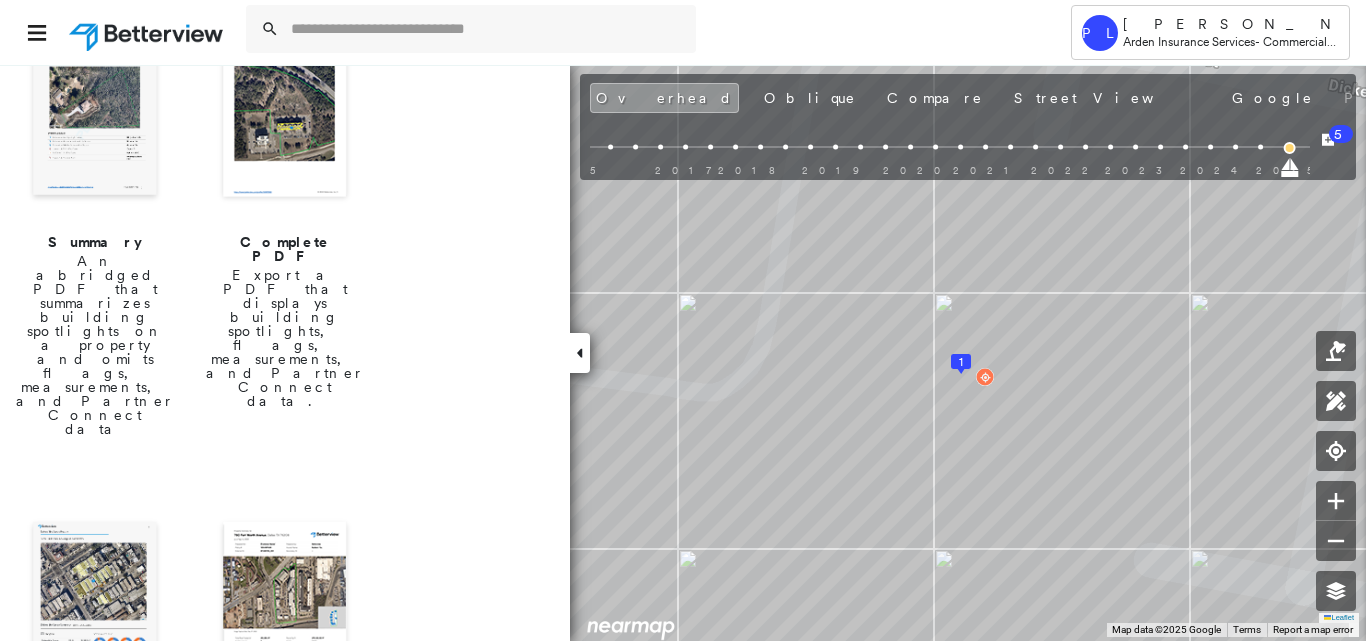scroll, scrollTop: 300, scrollLeft: 0, axis: vertical 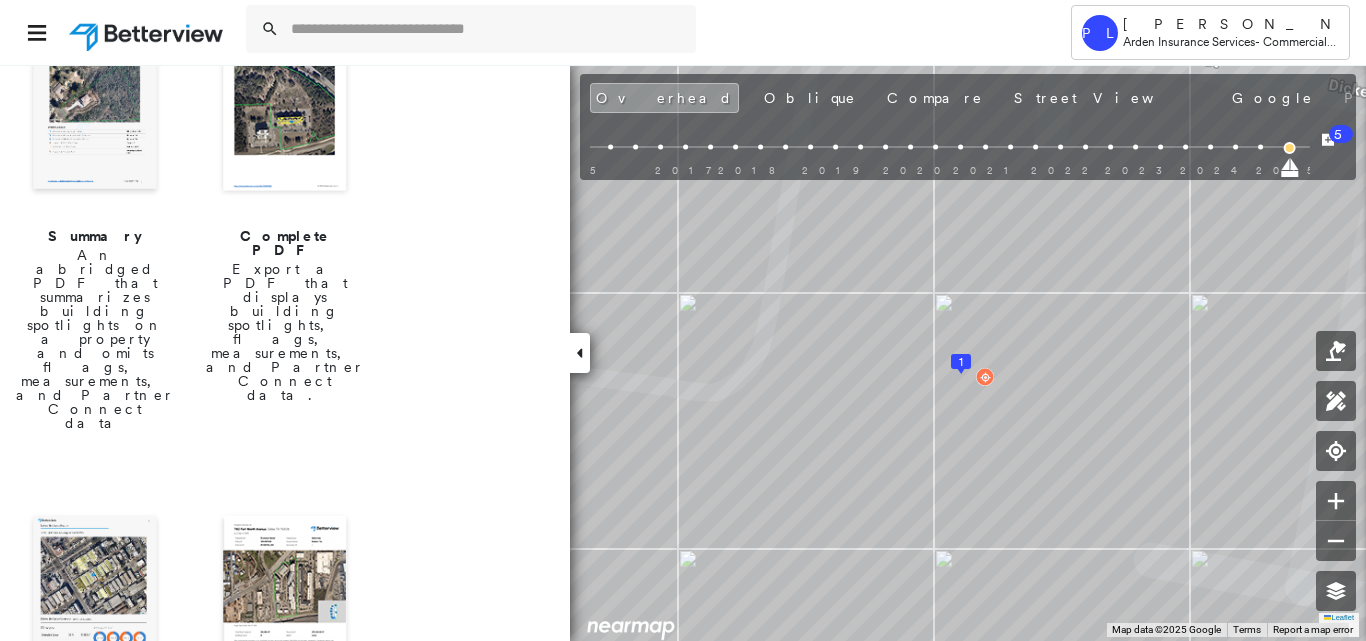 click at bounding box center [95, 600] 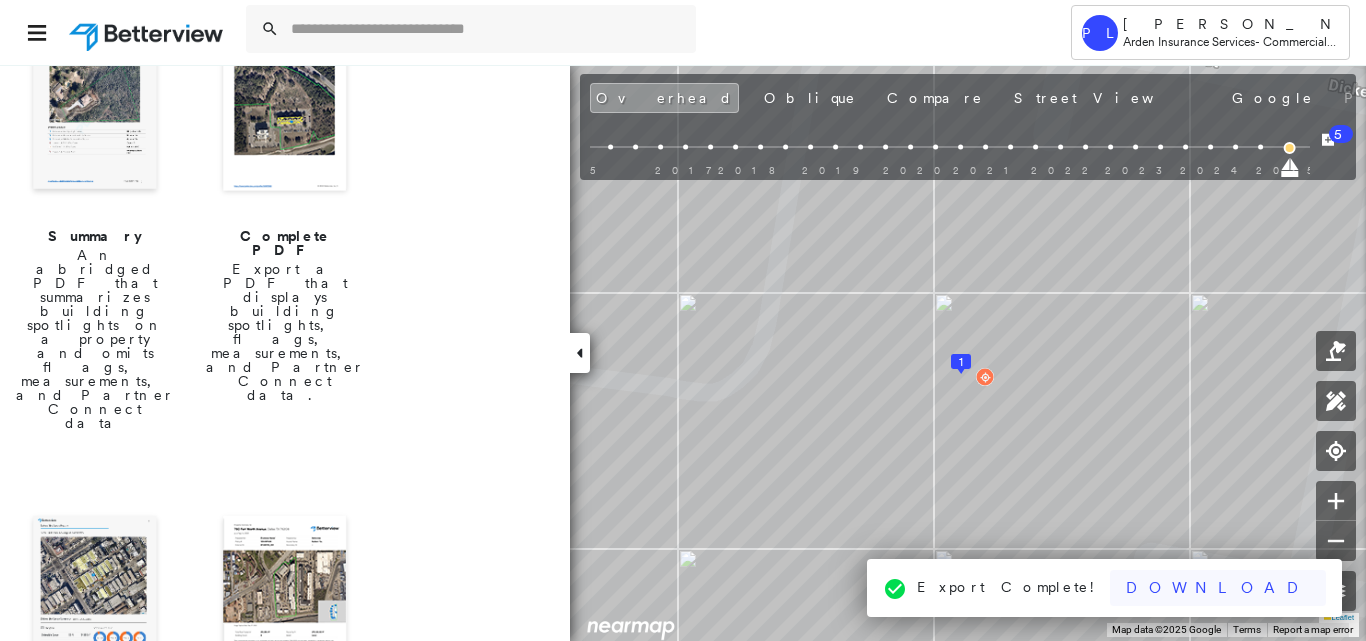 click on "Download" at bounding box center (1218, 588) 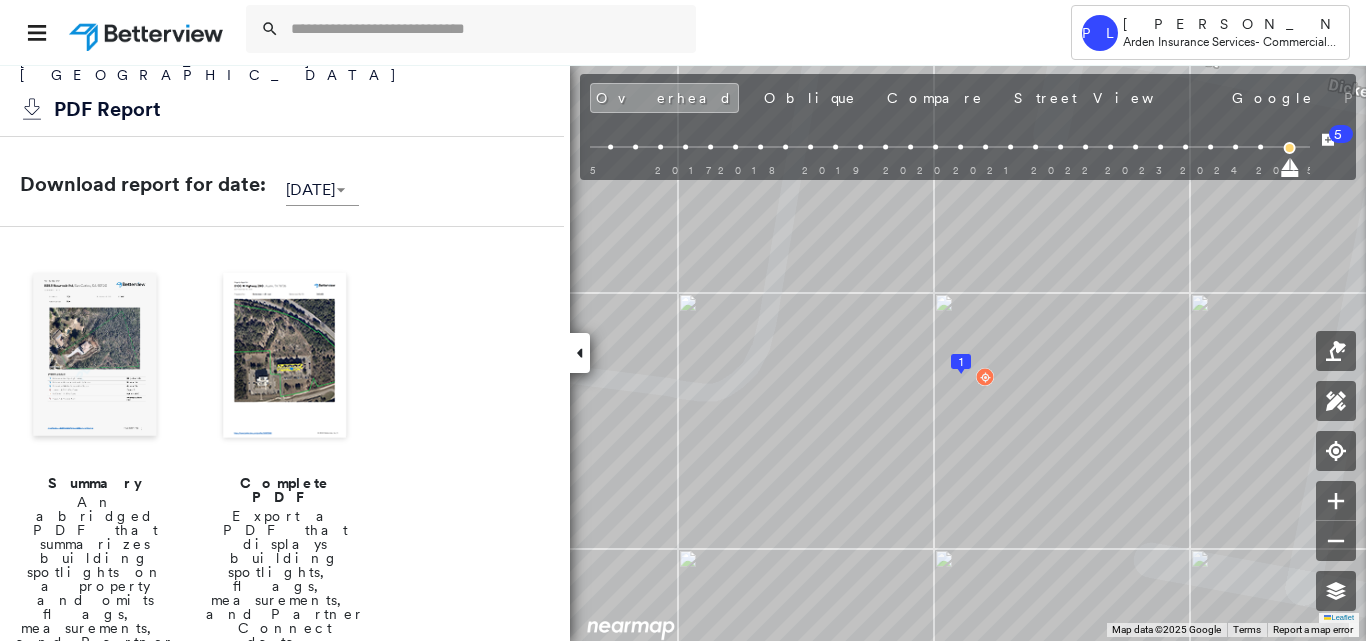scroll, scrollTop: 0, scrollLeft: 0, axis: both 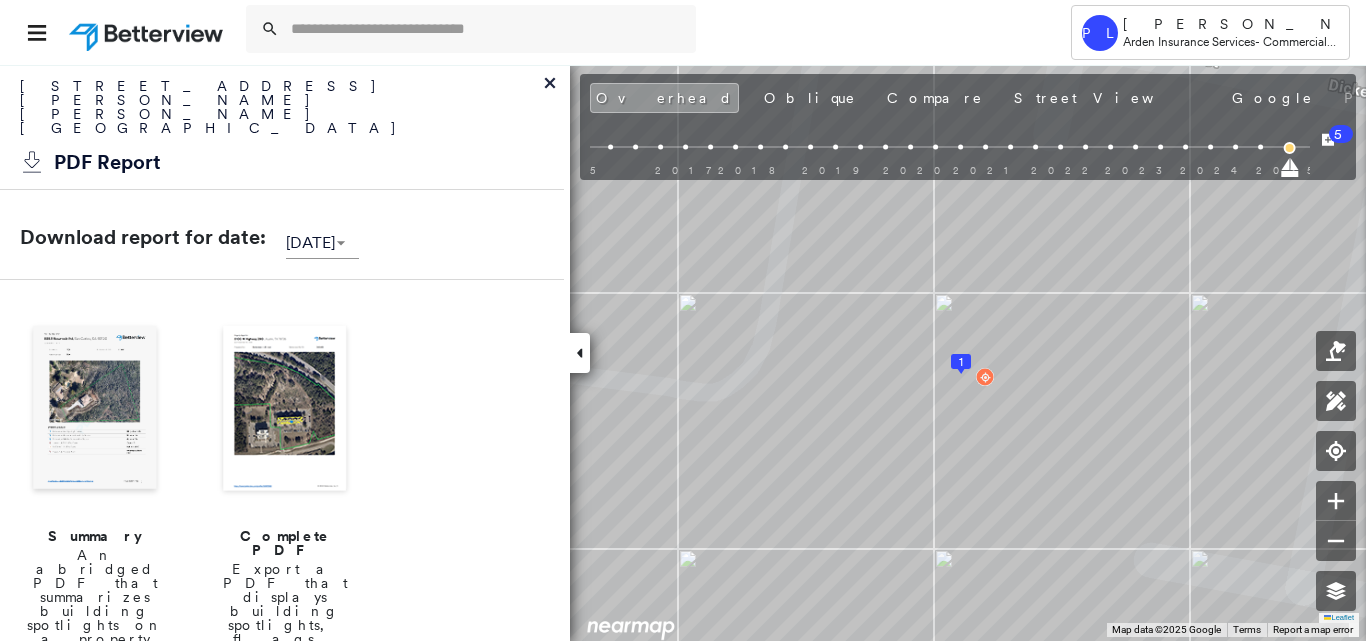 click 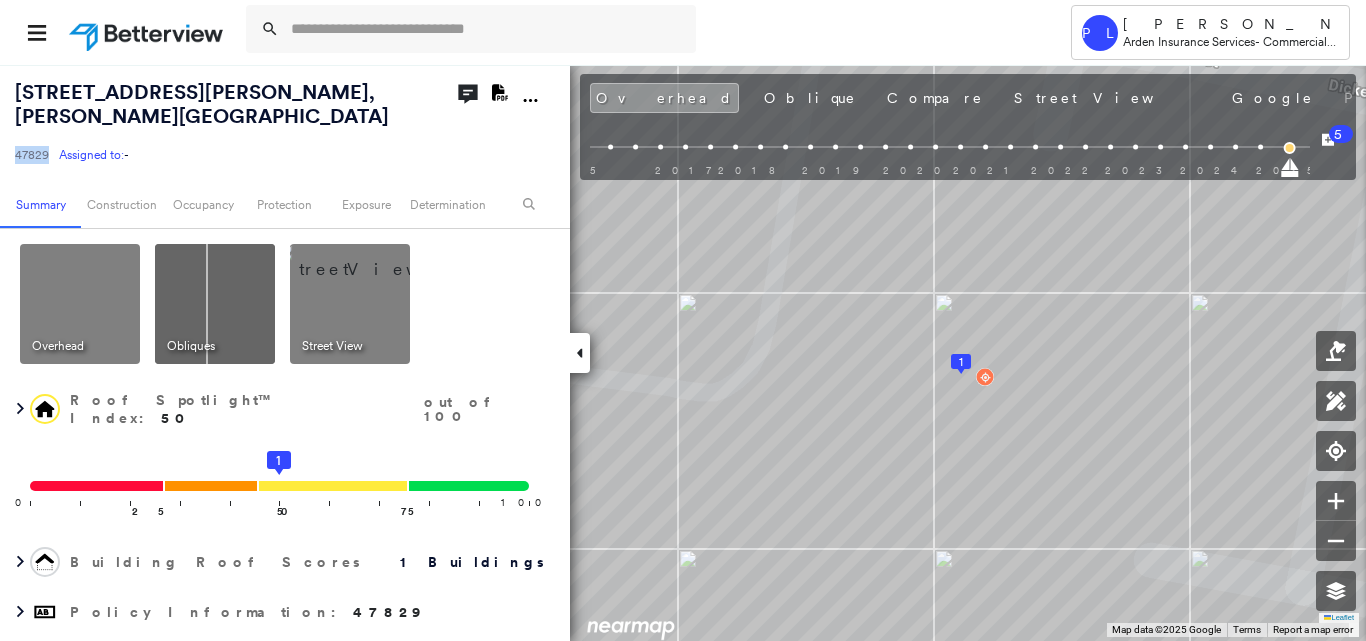 drag, startPoint x: 10, startPoint y: 156, endPoint x: 45, endPoint y: 161, distance: 35.35534 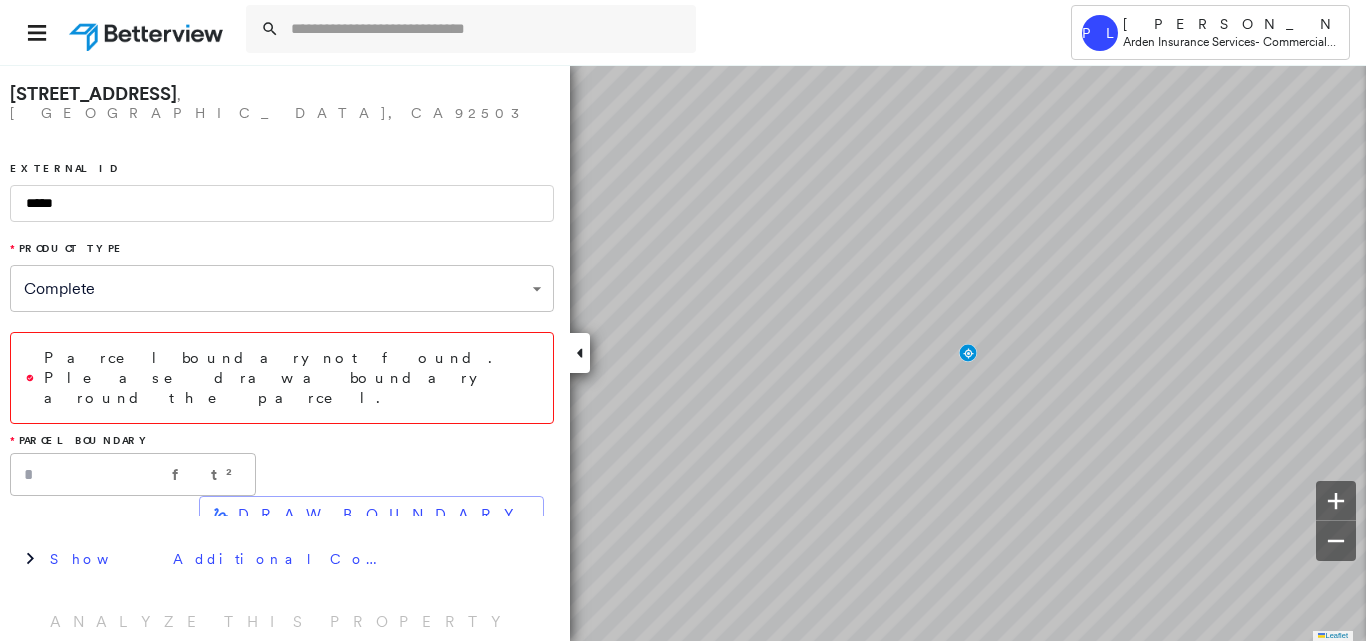 scroll, scrollTop: 0, scrollLeft: 0, axis: both 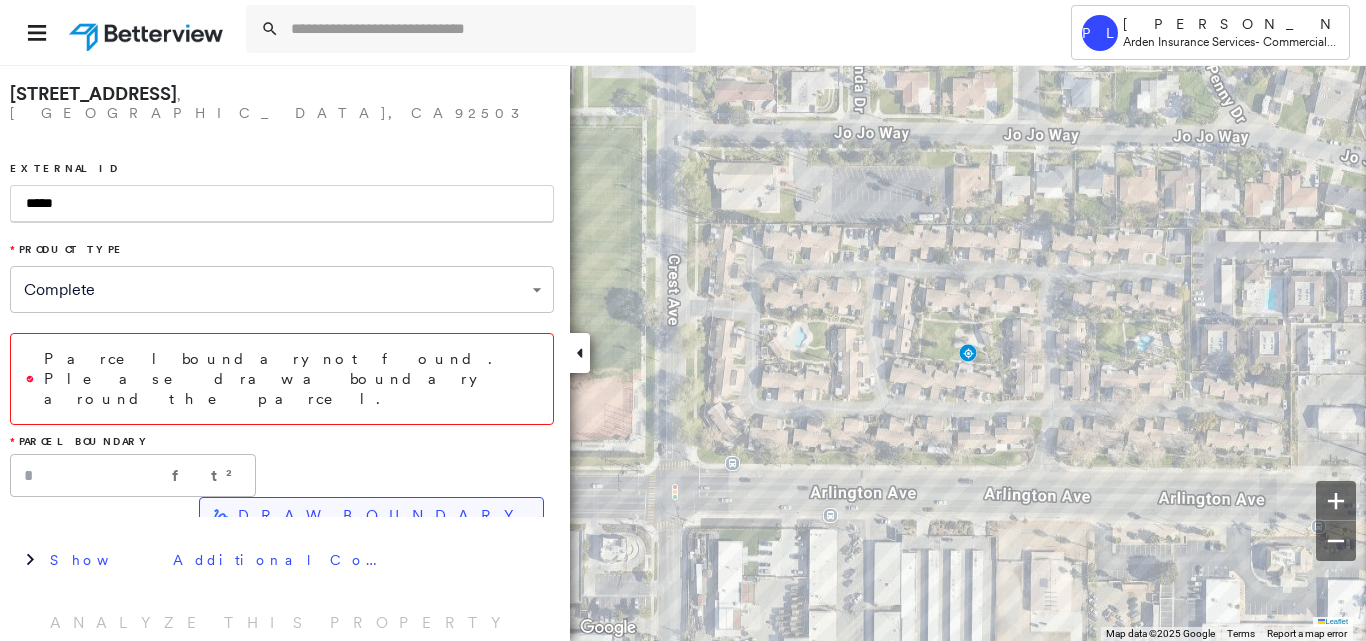 click on "DRAW BOUNDARY" at bounding box center (382, 516) 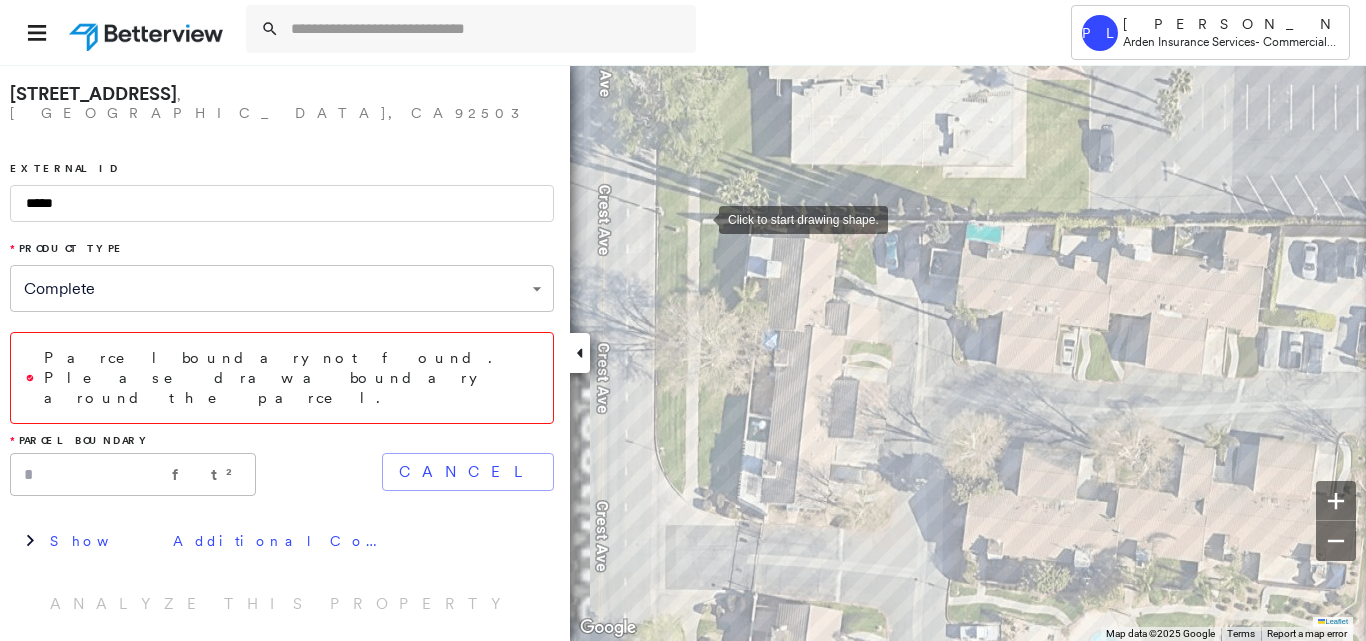 click at bounding box center [699, 218] 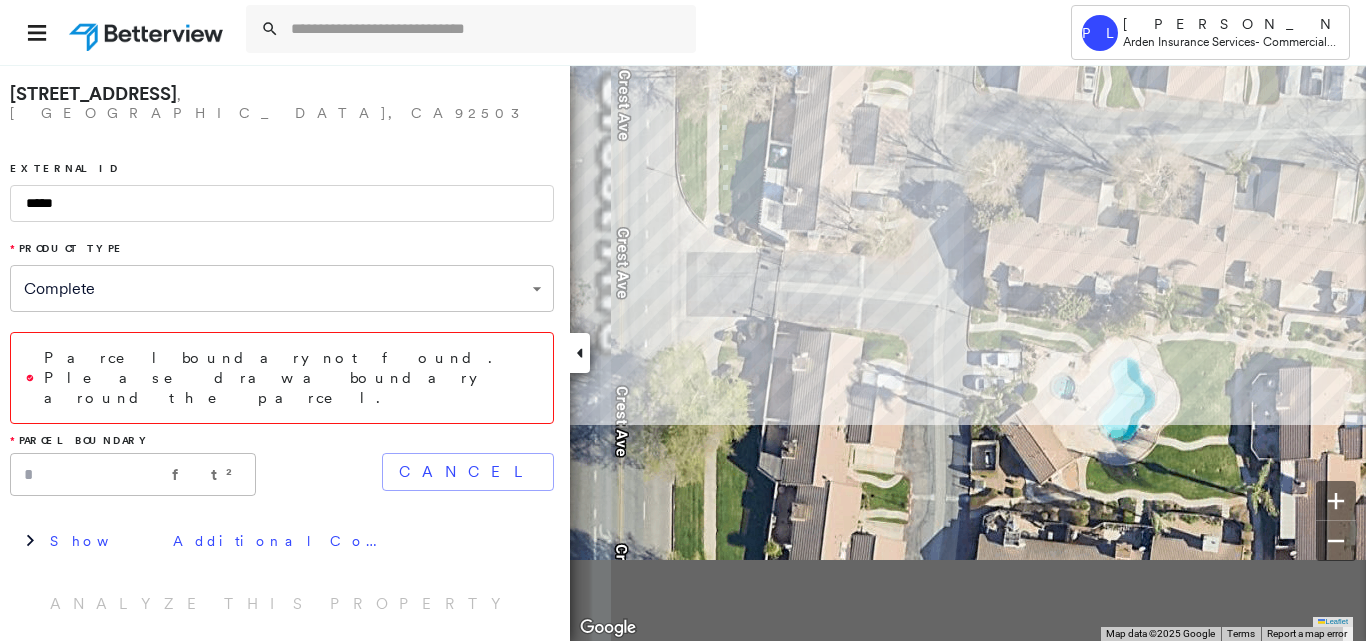 drag, startPoint x: 703, startPoint y: 505, endPoint x: 736, endPoint y: 95, distance: 411.3259 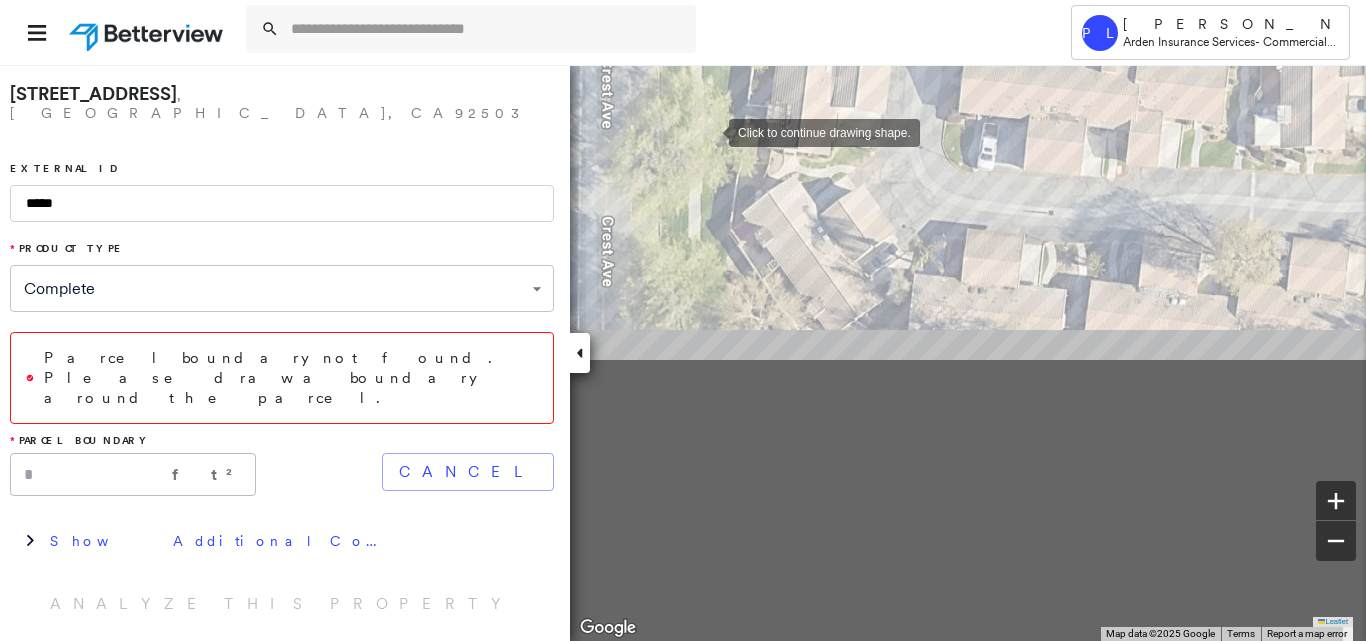 drag, startPoint x: 729, startPoint y: 465, endPoint x: 709, endPoint y: 133, distance: 332.60187 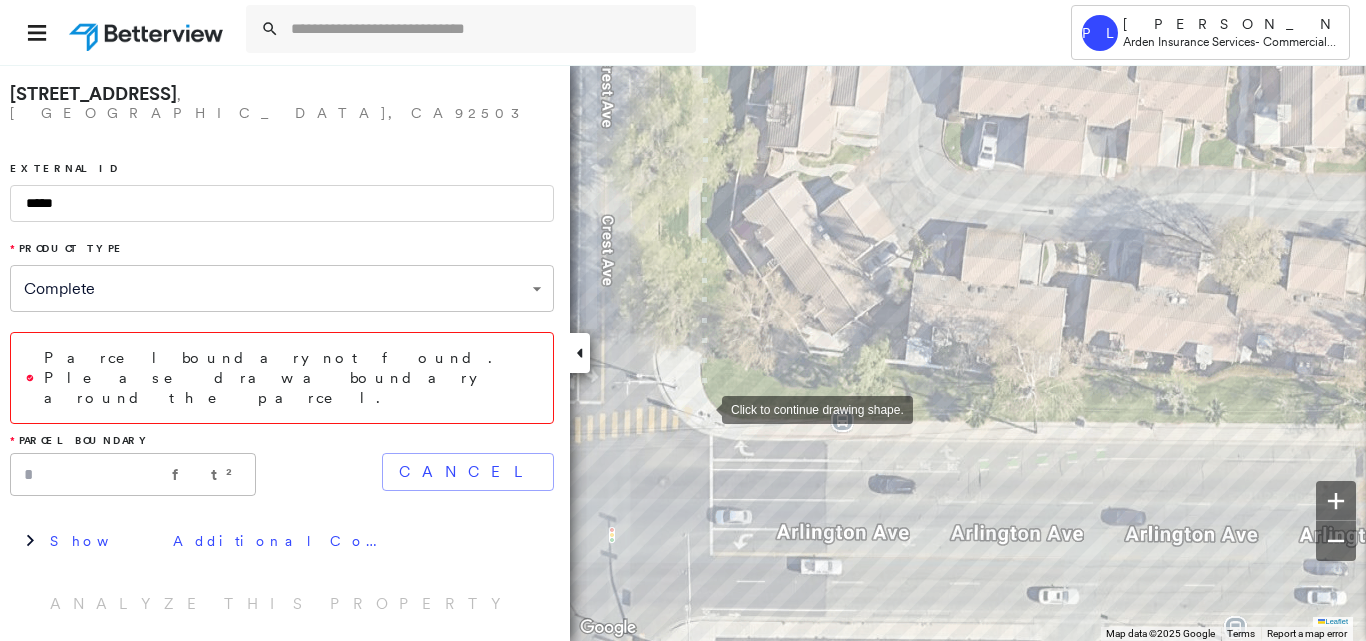 click at bounding box center (702, 408) 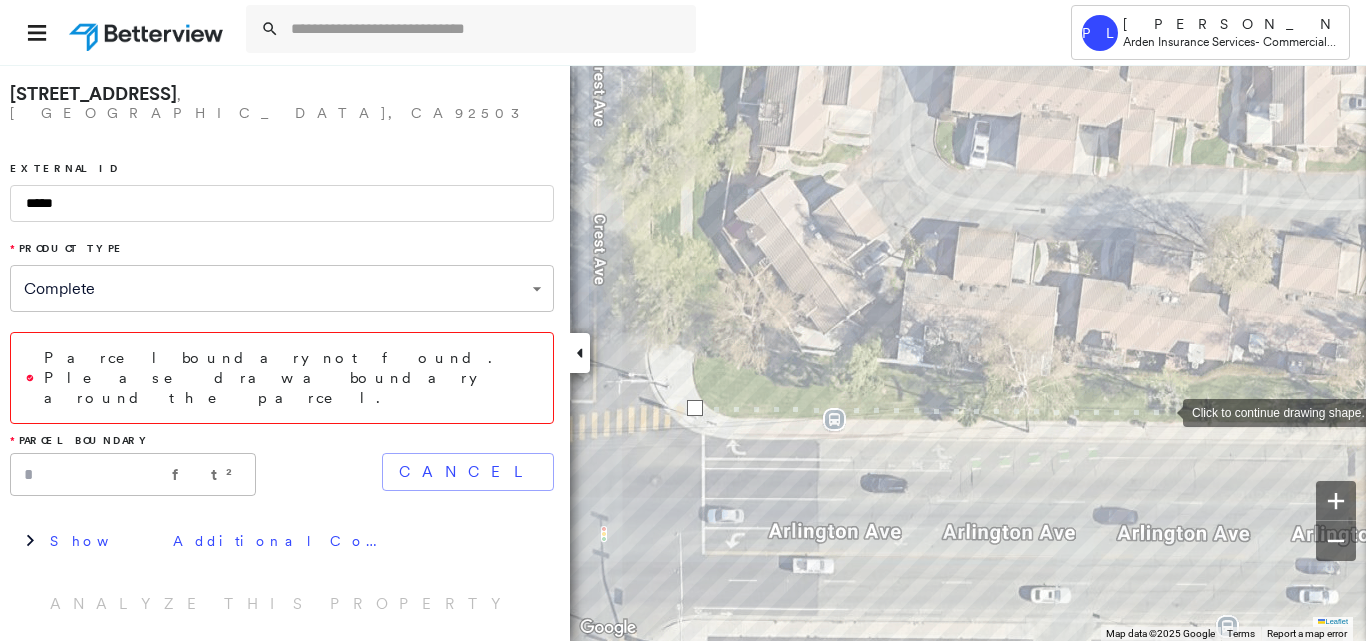 click on "Click to continue drawing shape." at bounding box center (-1, -697) 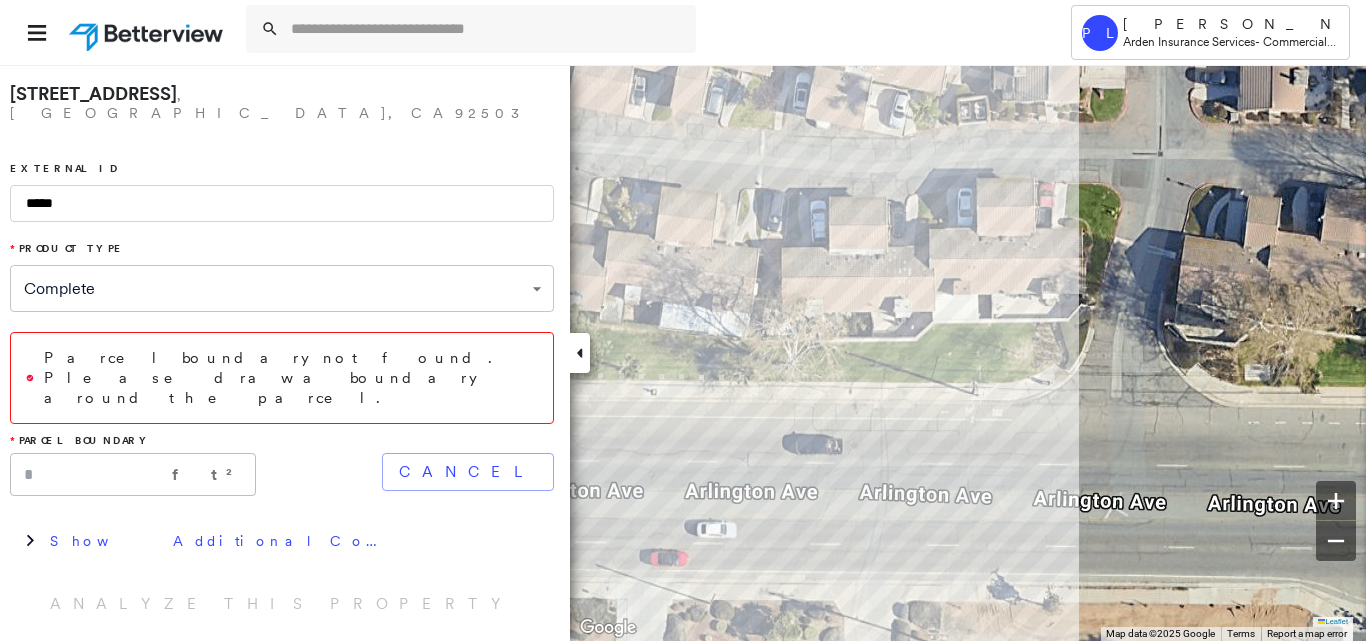 drag, startPoint x: 1212, startPoint y: 387, endPoint x: 721, endPoint y: 377, distance: 491.10184 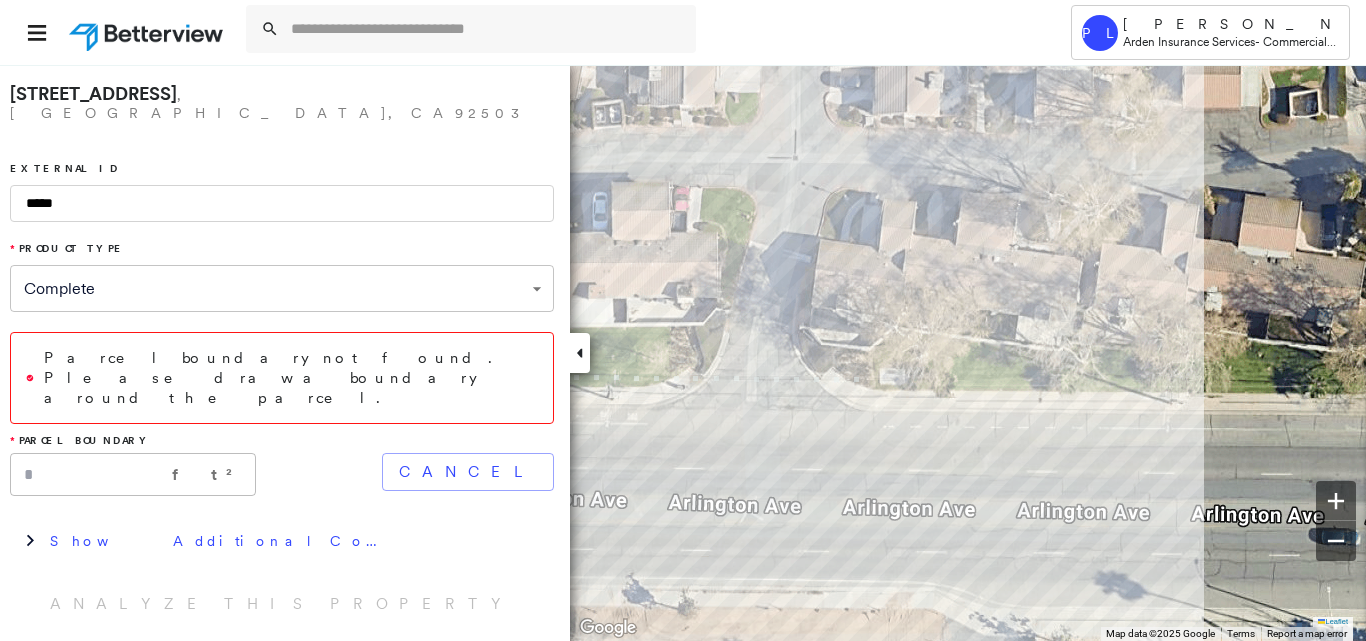 drag, startPoint x: 1184, startPoint y: 374, endPoint x: 820, endPoint y: 379, distance: 364.03433 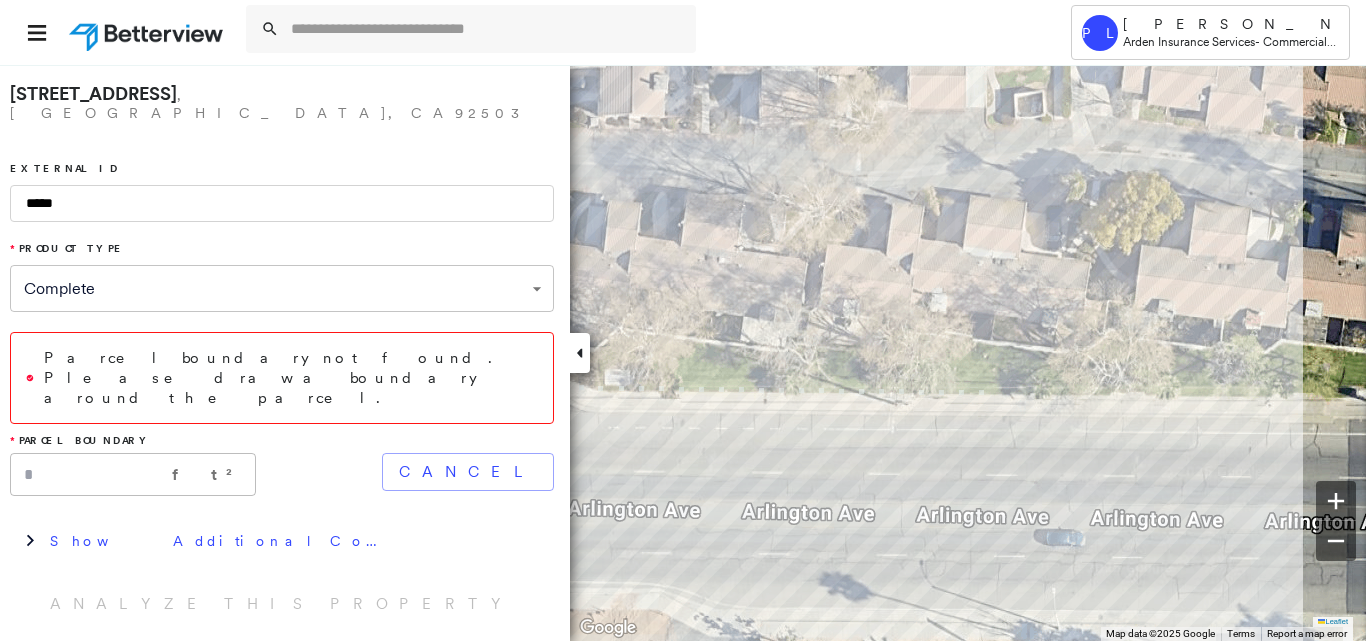 drag, startPoint x: 1212, startPoint y: 390, endPoint x: 865, endPoint y: 391, distance: 347.00143 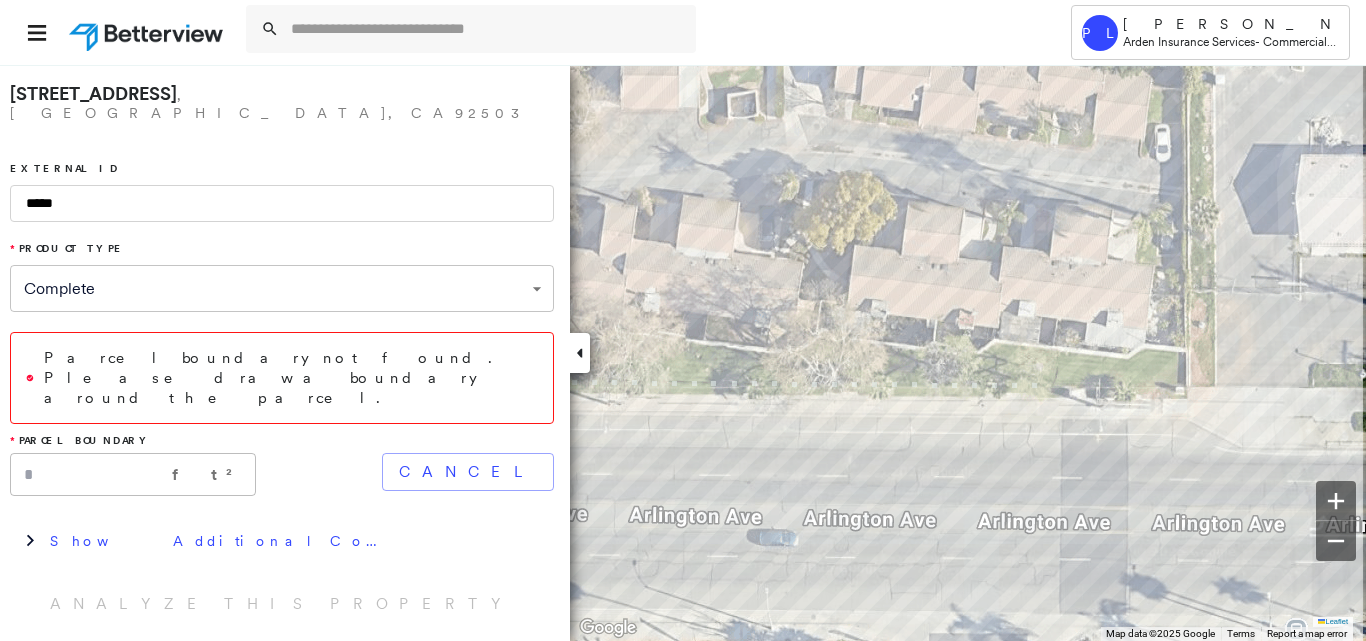 click on "Click to continue drawing shape." at bounding box center [-1883, -737] 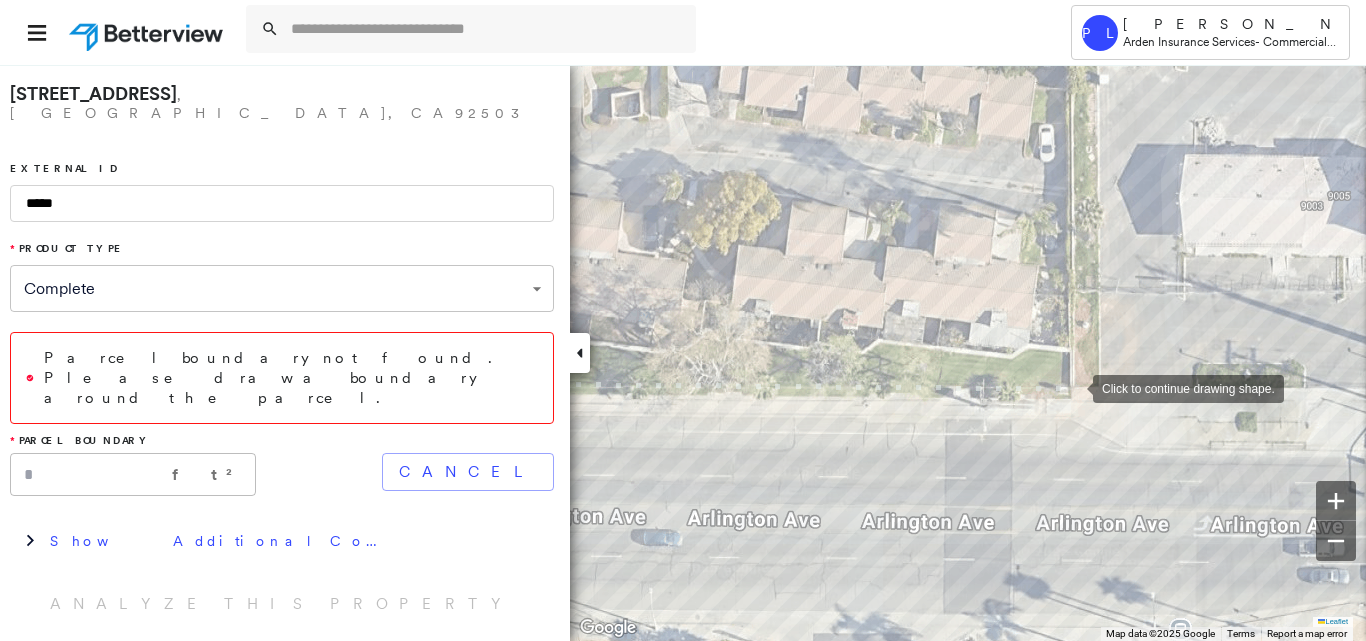 click at bounding box center (1073, 387) 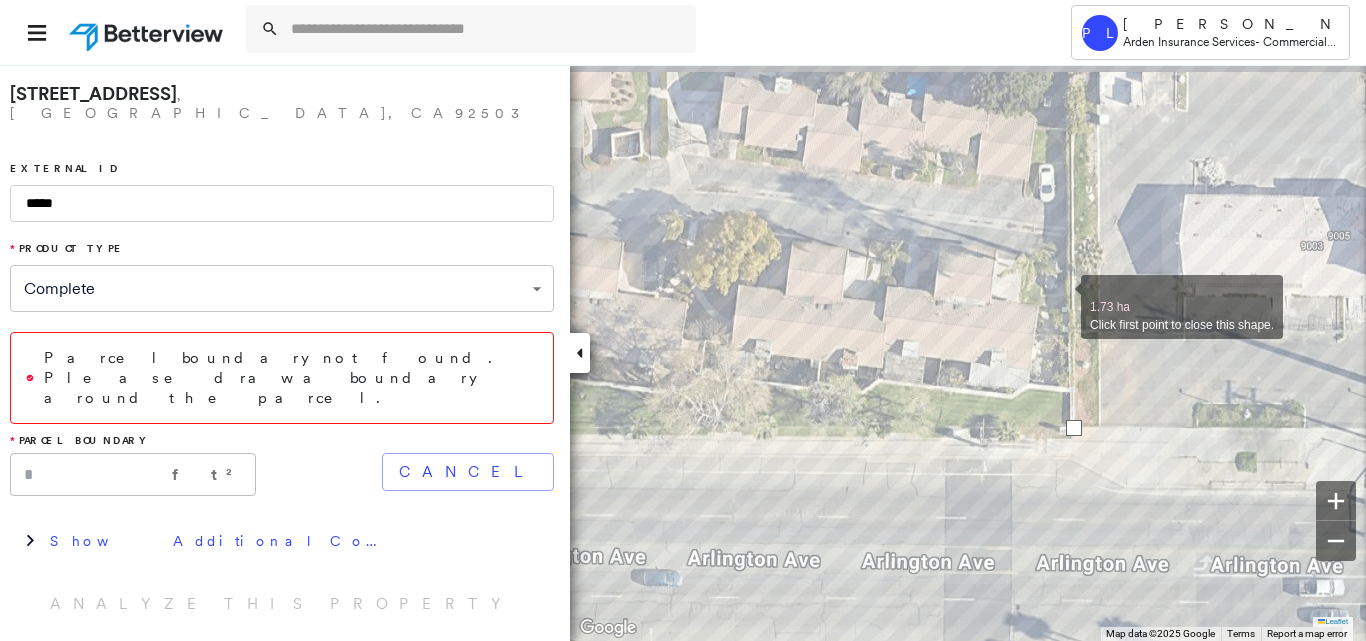 click on "1.73 ha Click first point to close this shape." at bounding box center [-1999, -697] 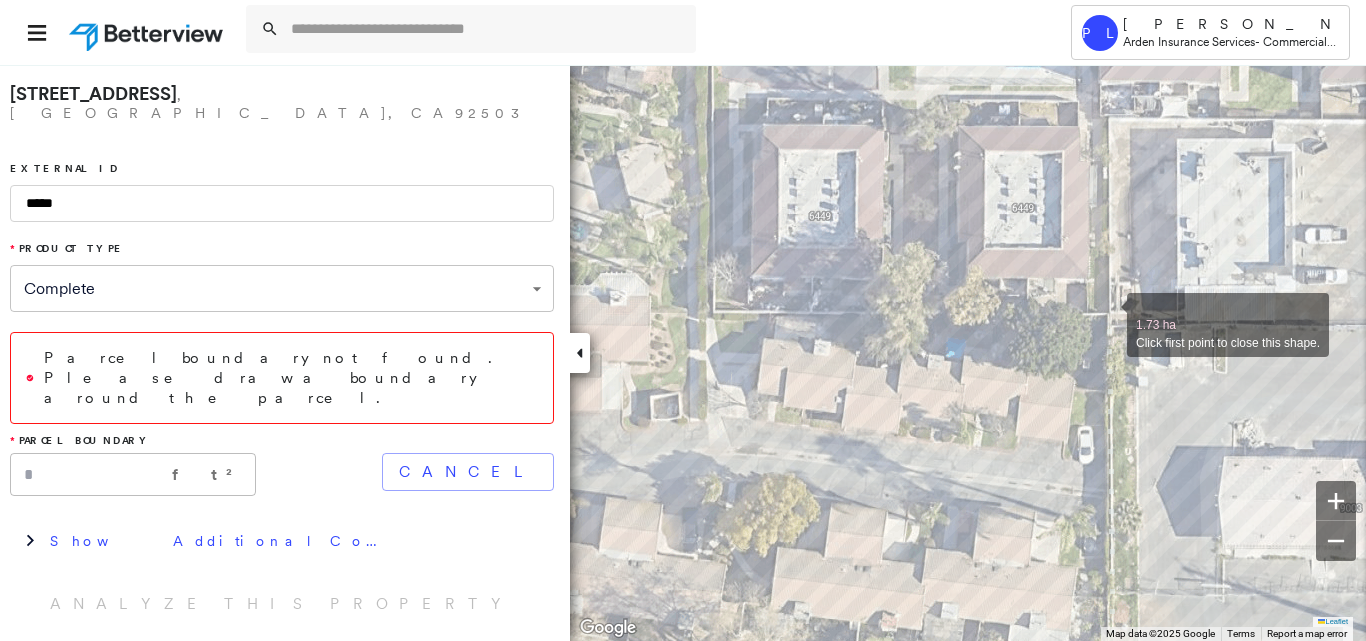 click at bounding box center [1107, 314] 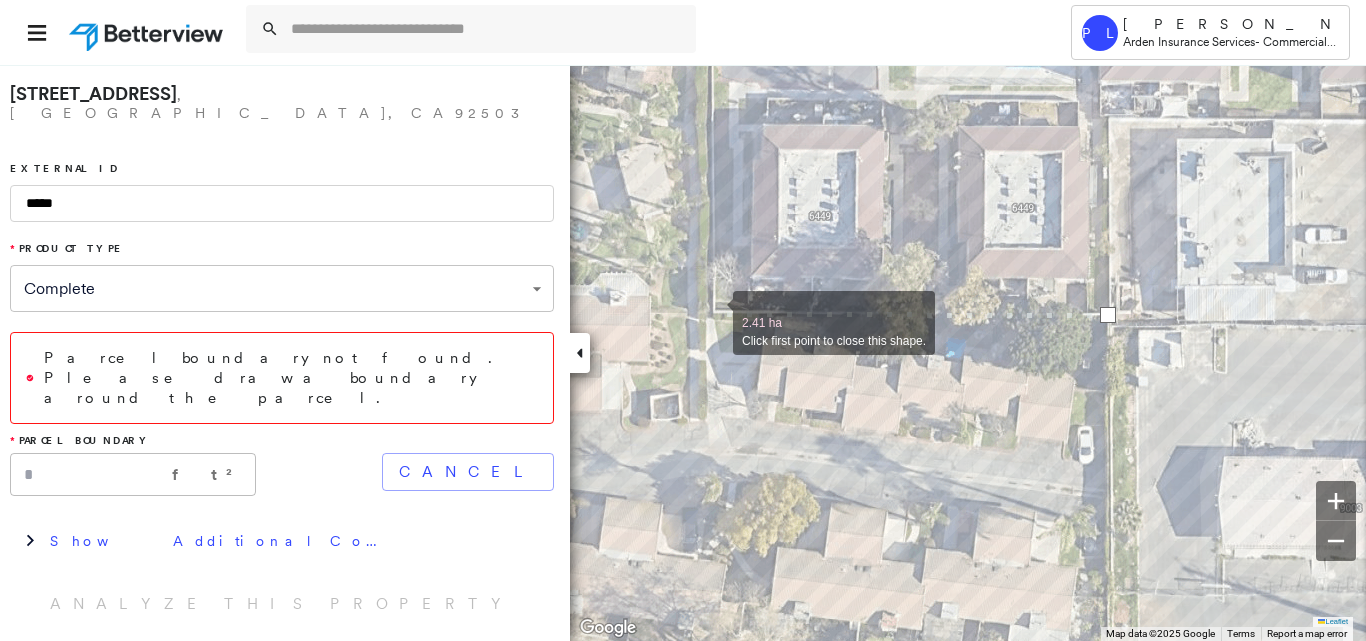 click at bounding box center (713, 312) 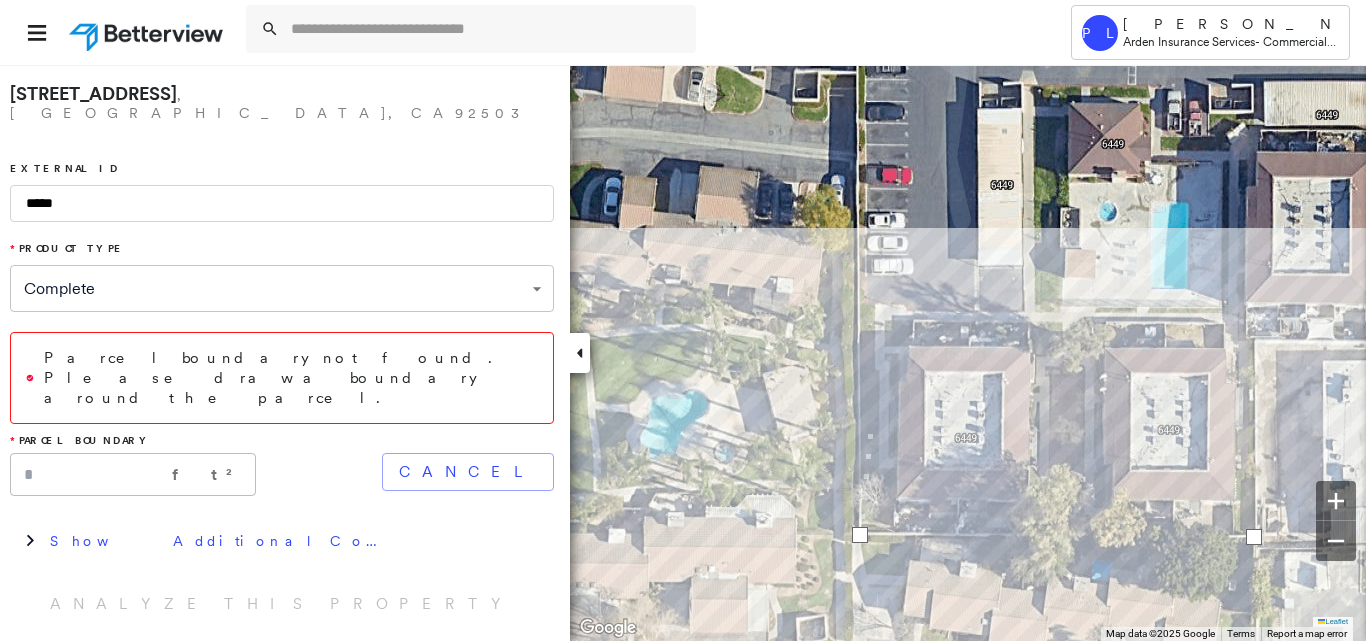 drag, startPoint x: 709, startPoint y: 172, endPoint x: 883, endPoint y: 448, distance: 326.26984 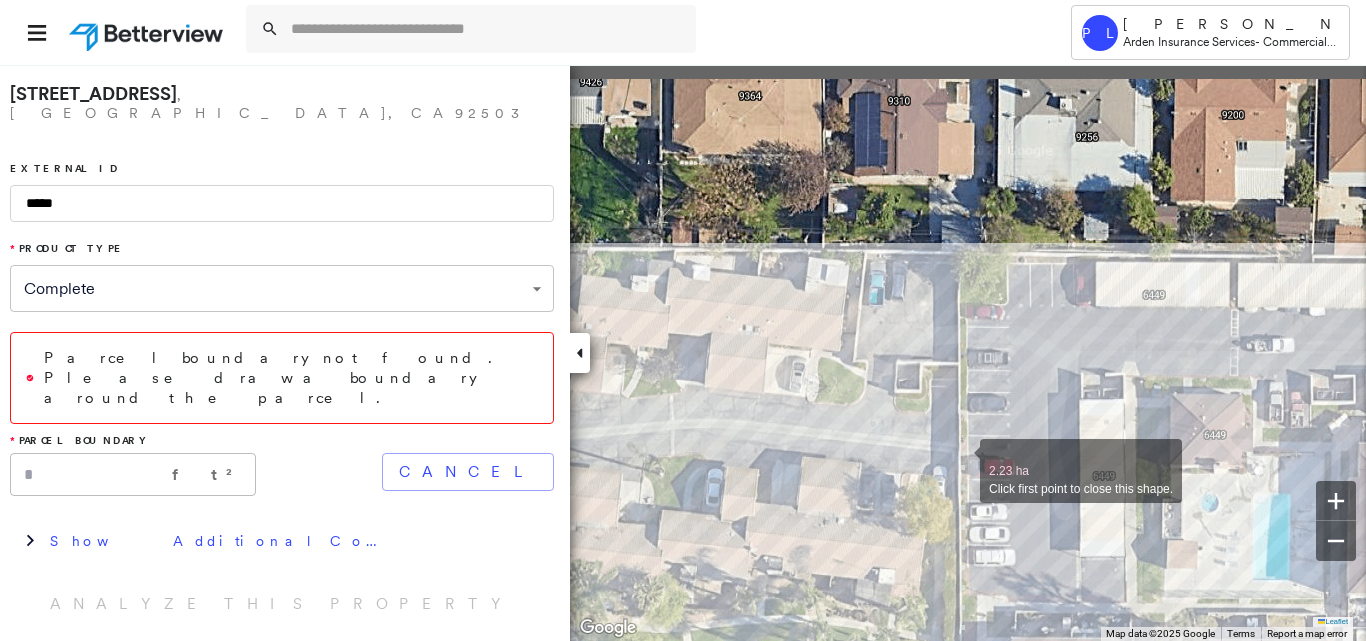 drag, startPoint x: 886, startPoint y: 234, endPoint x: 960, endPoint y: 461, distance: 238.7572 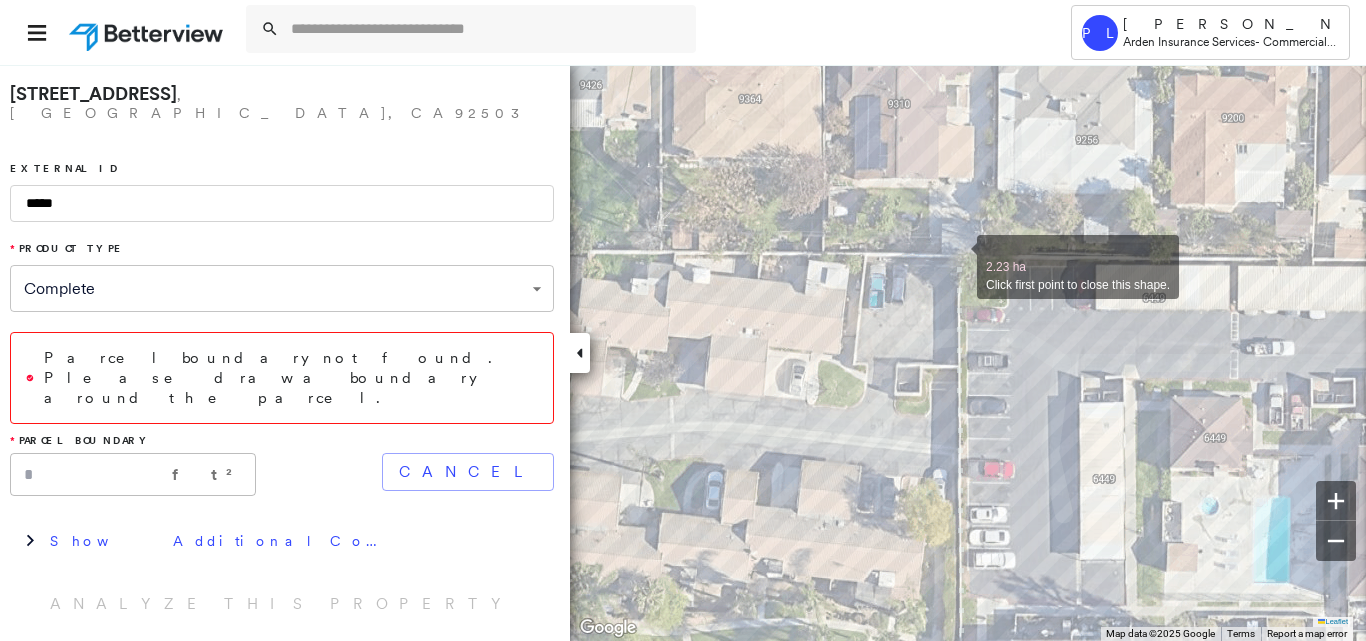 click at bounding box center [957, 256] 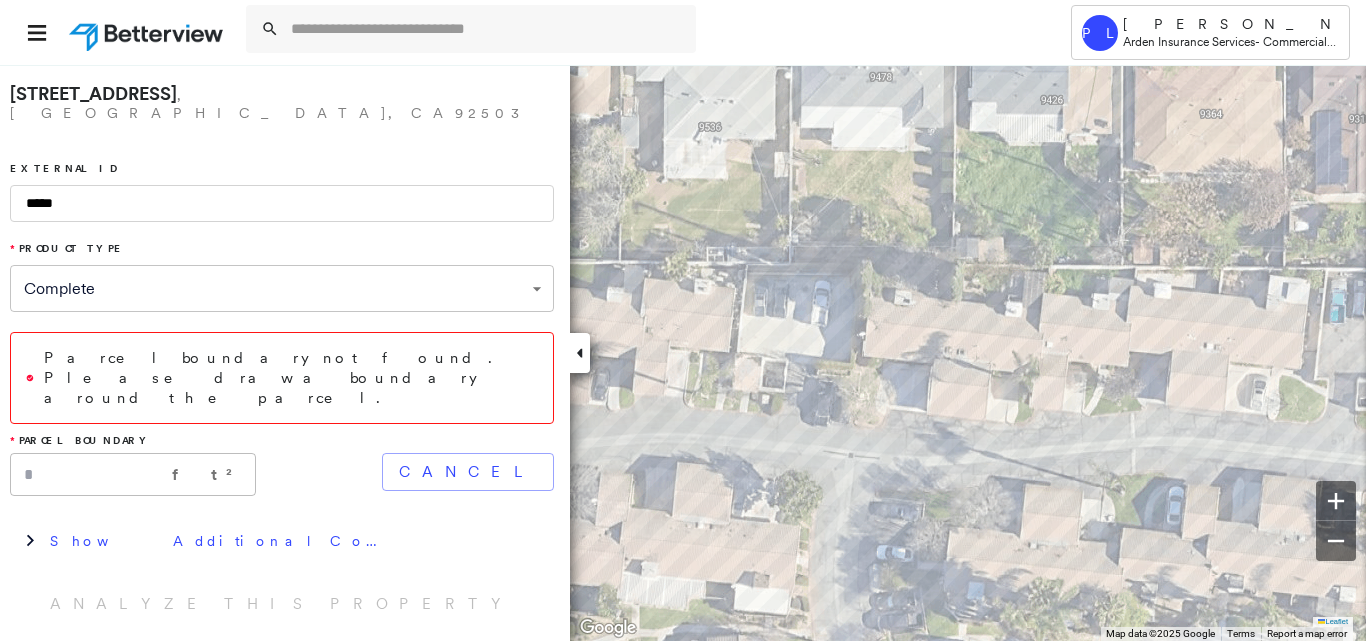 click on "3.10 ha Click first point to close this shape." at bounding box center [-1251, 96] 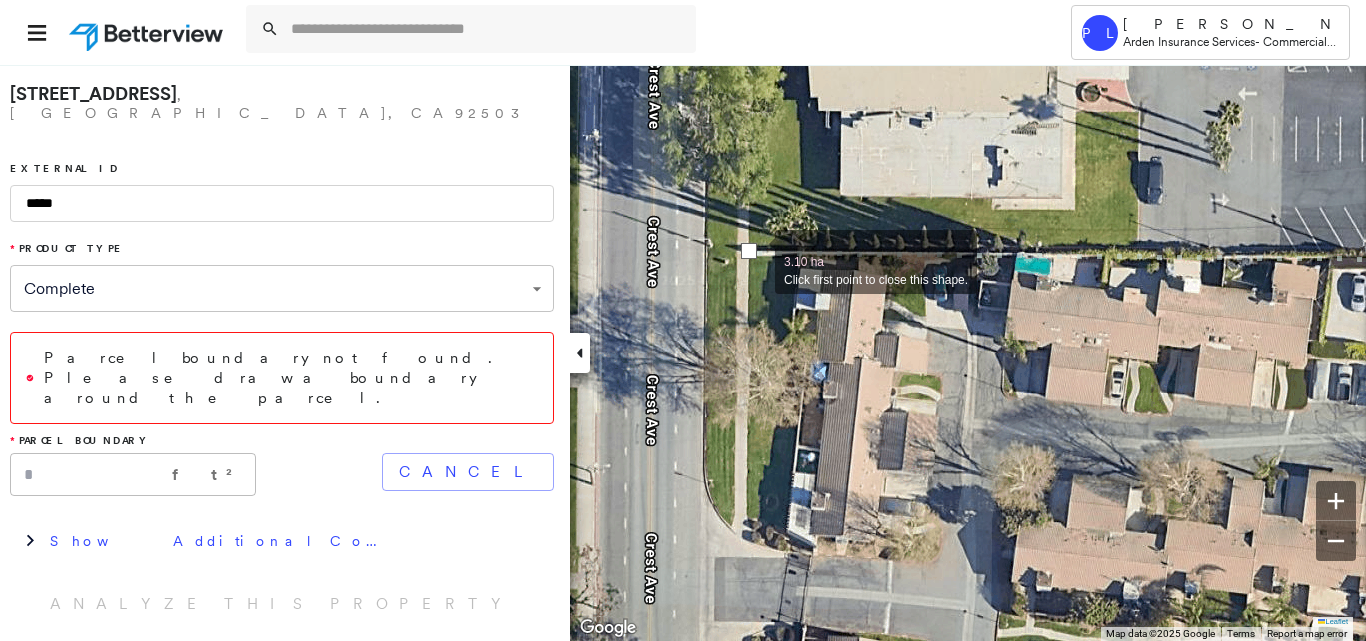 click at bounding box center [749, 251] 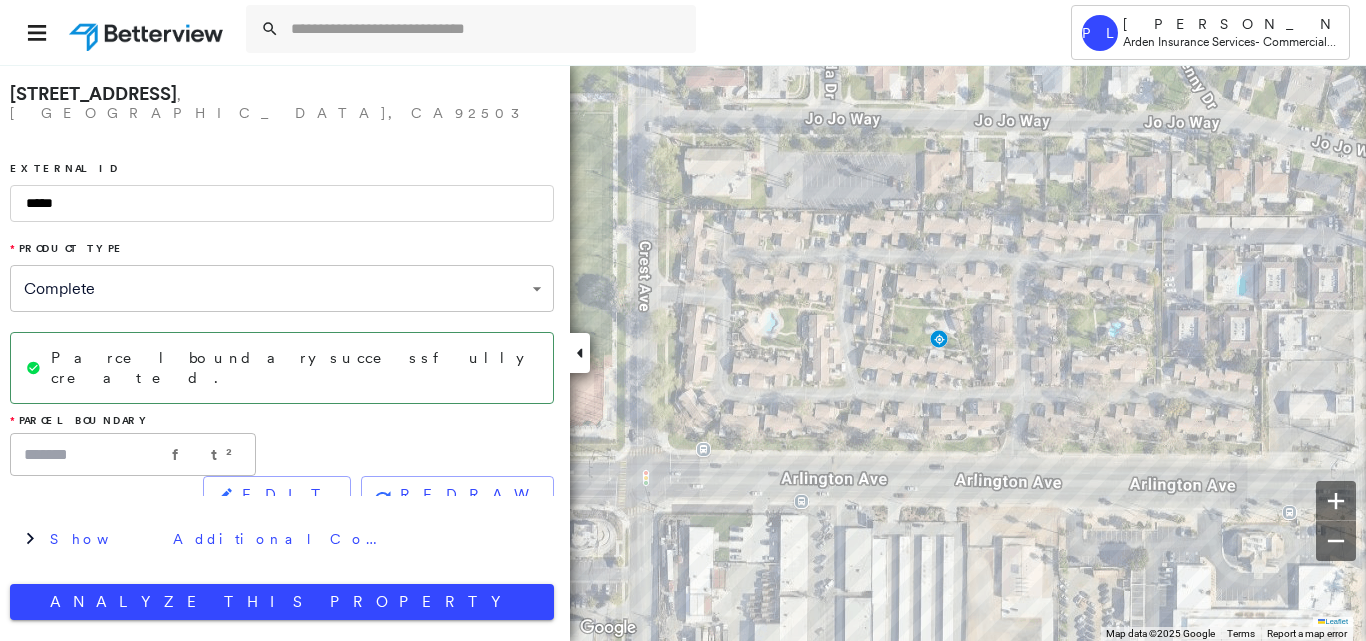 click on "*****" at bounding box center (282, 203) 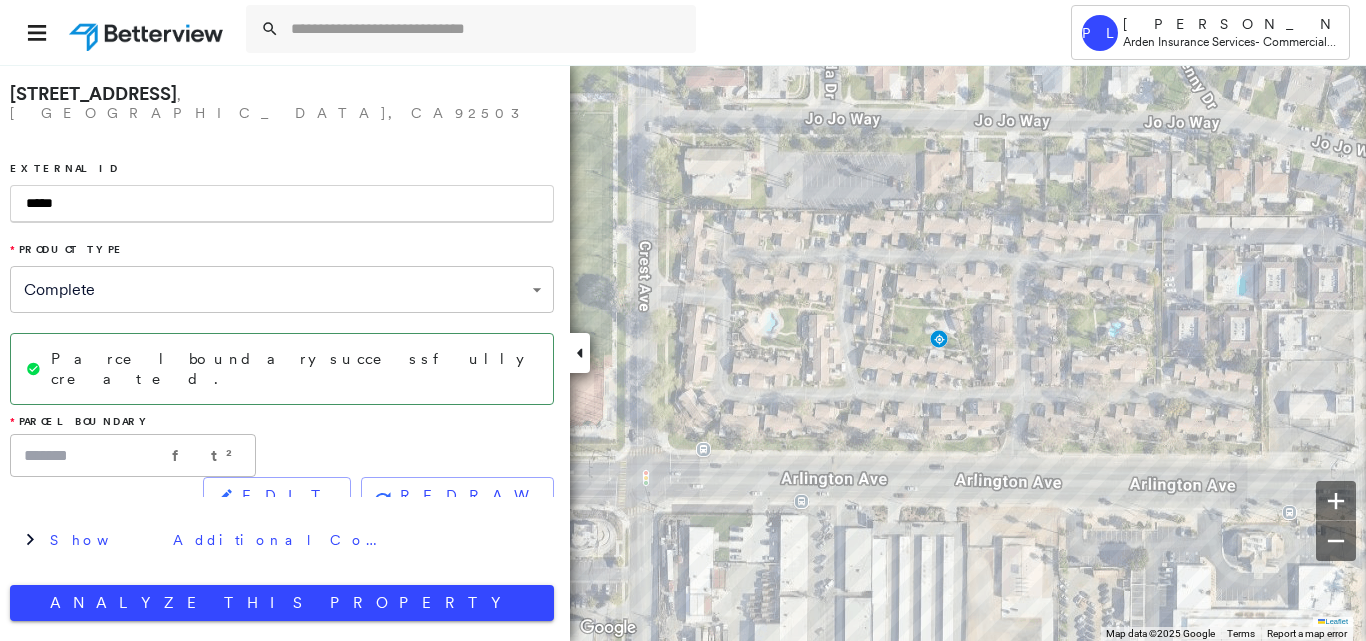 click on "*****" at bounding box center (282, 204) 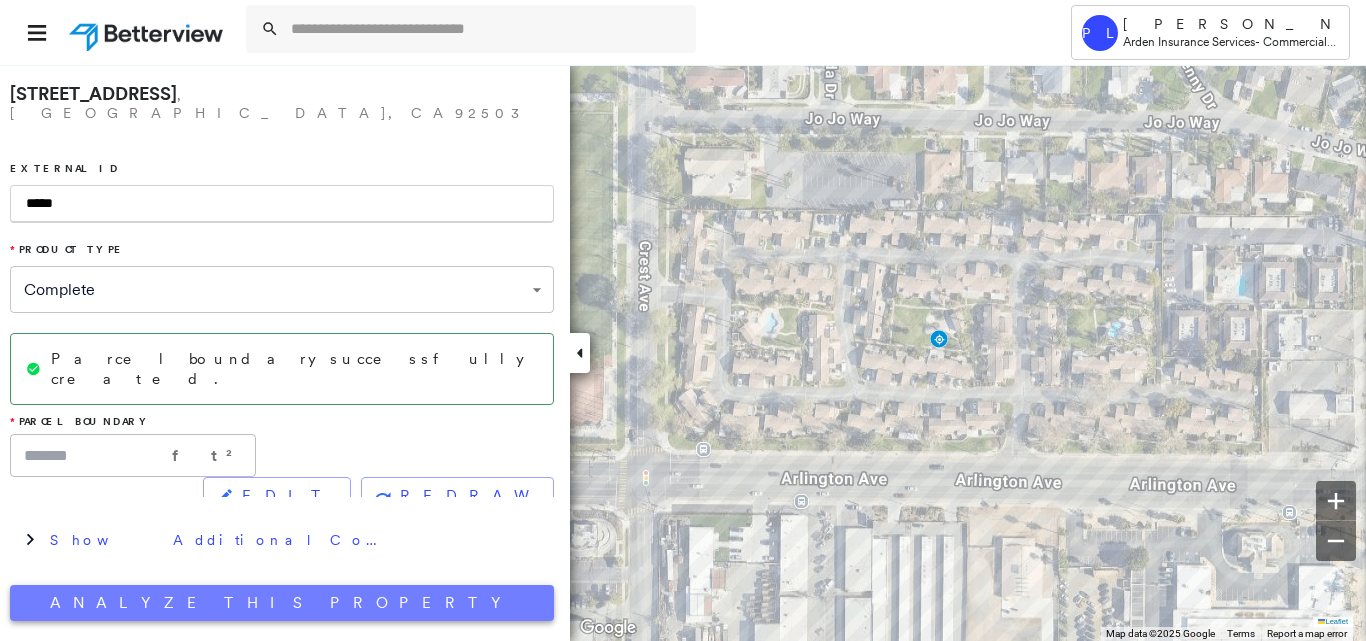 click on "Analyze This Property" at bounding box center (282, 603) 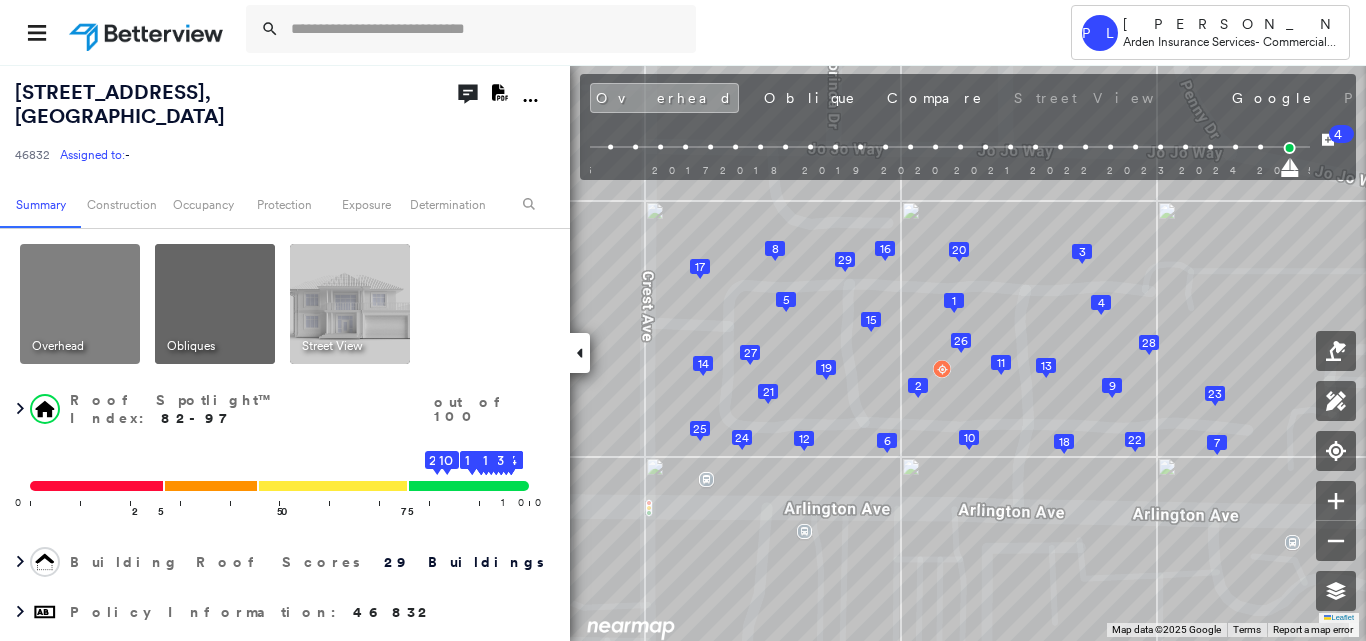click 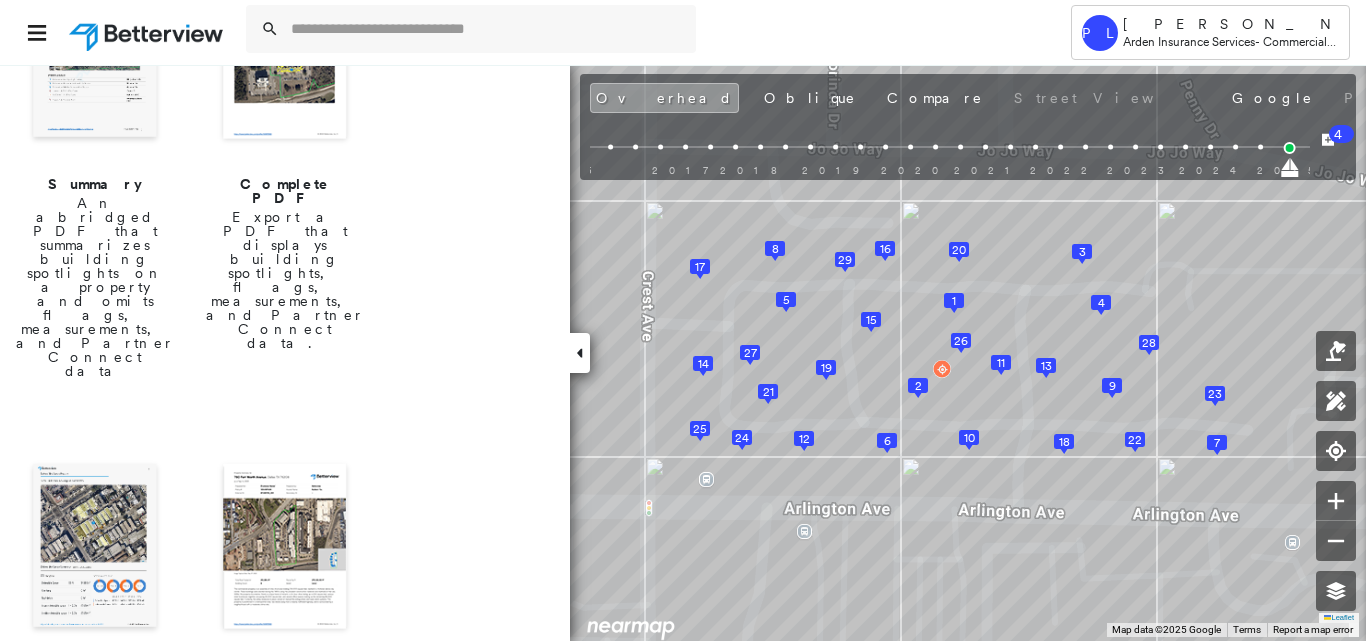 scroll, scrollTop: 400, scrollLeft: 0, axis: vertical 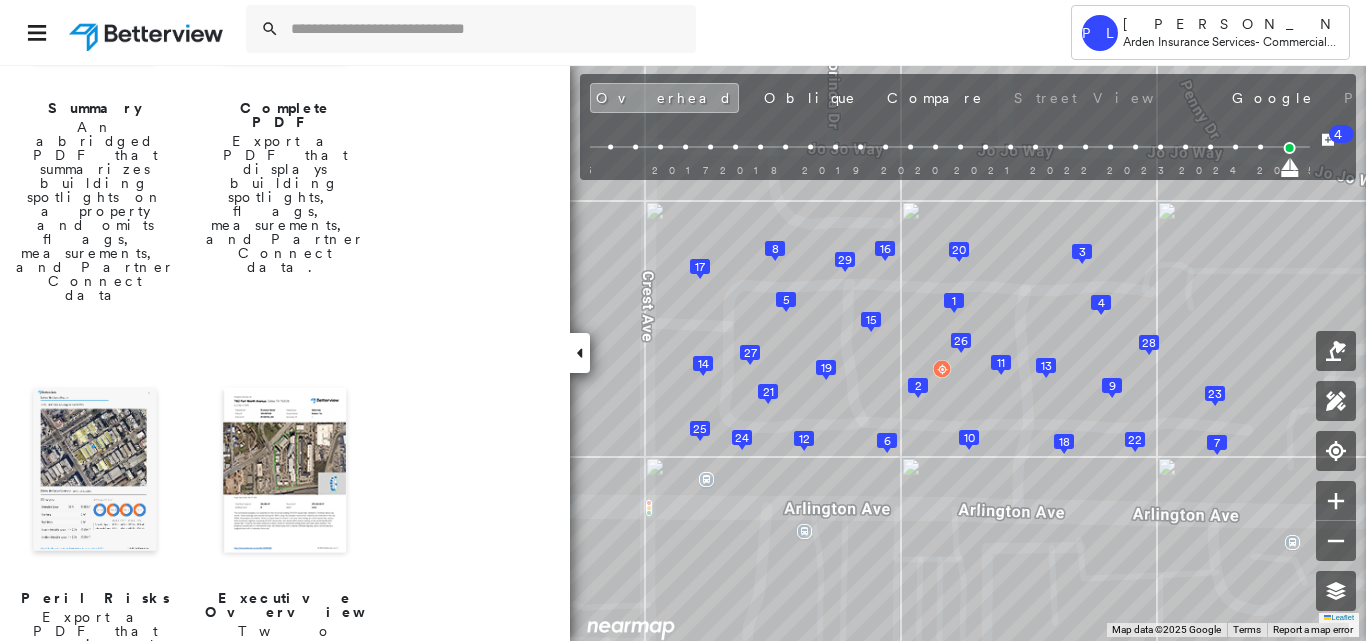 click at bounding box center [95, 472] 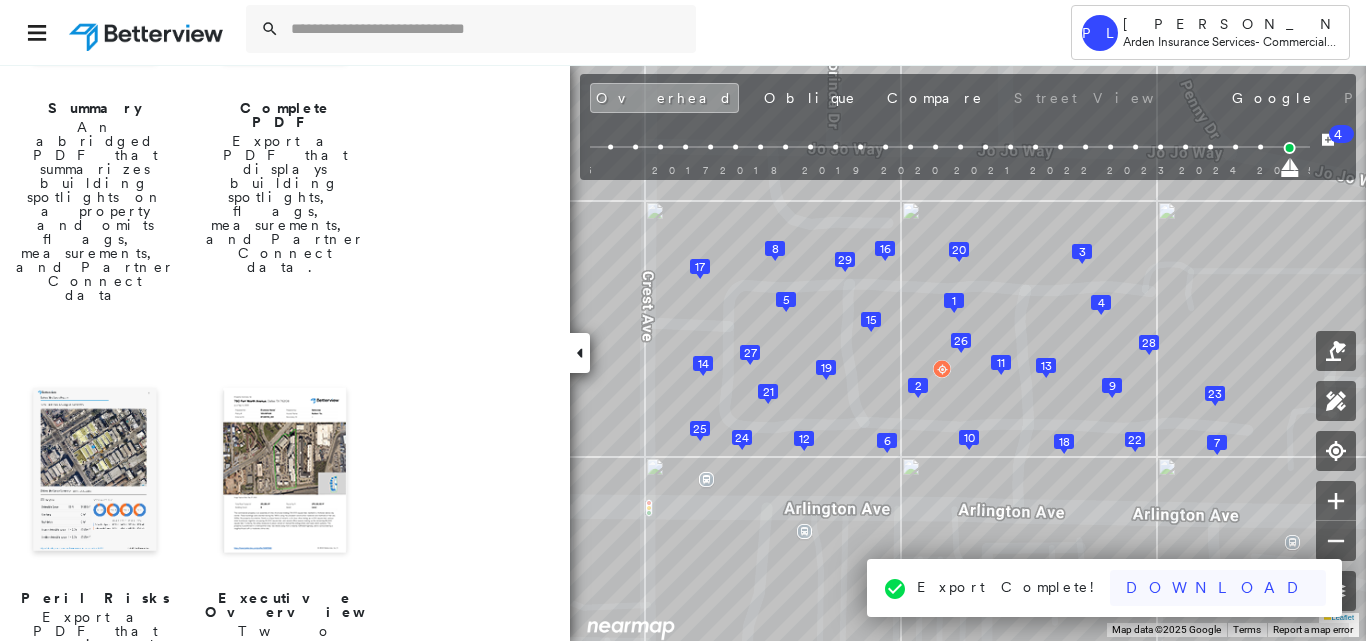 click on "Download" at bounding box center [1218, 588] 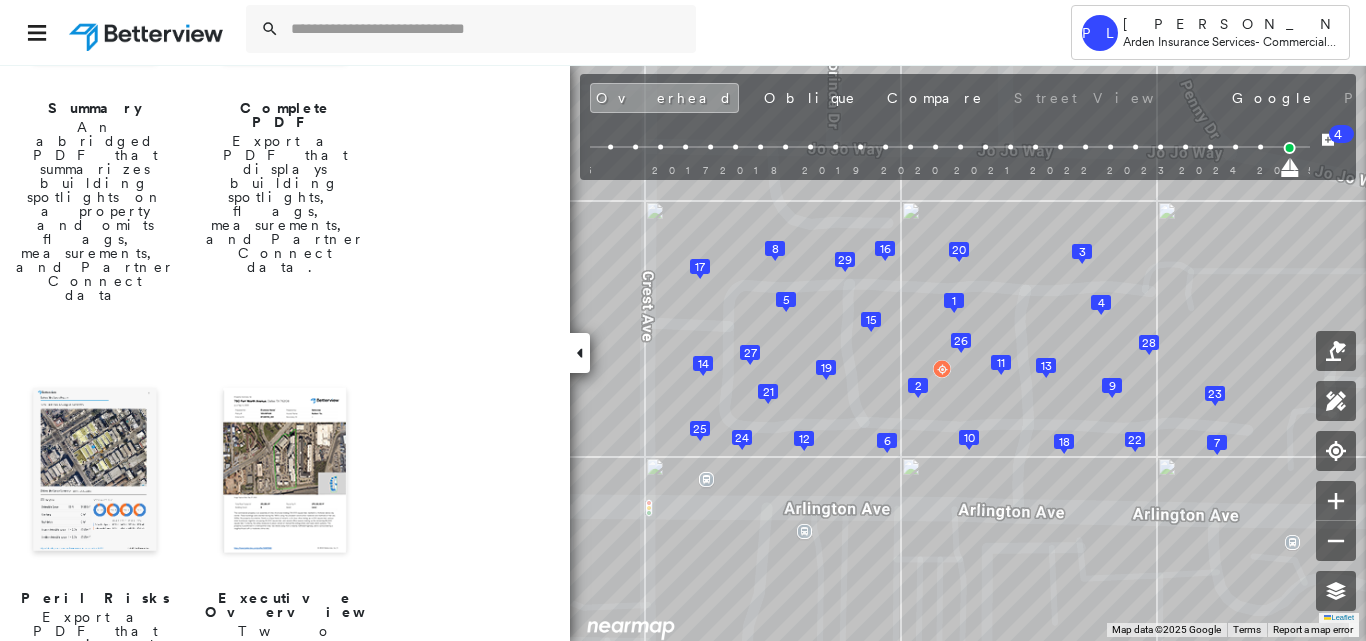 scroll, scrollTop: 0, scrollLeft: 0, axis: both 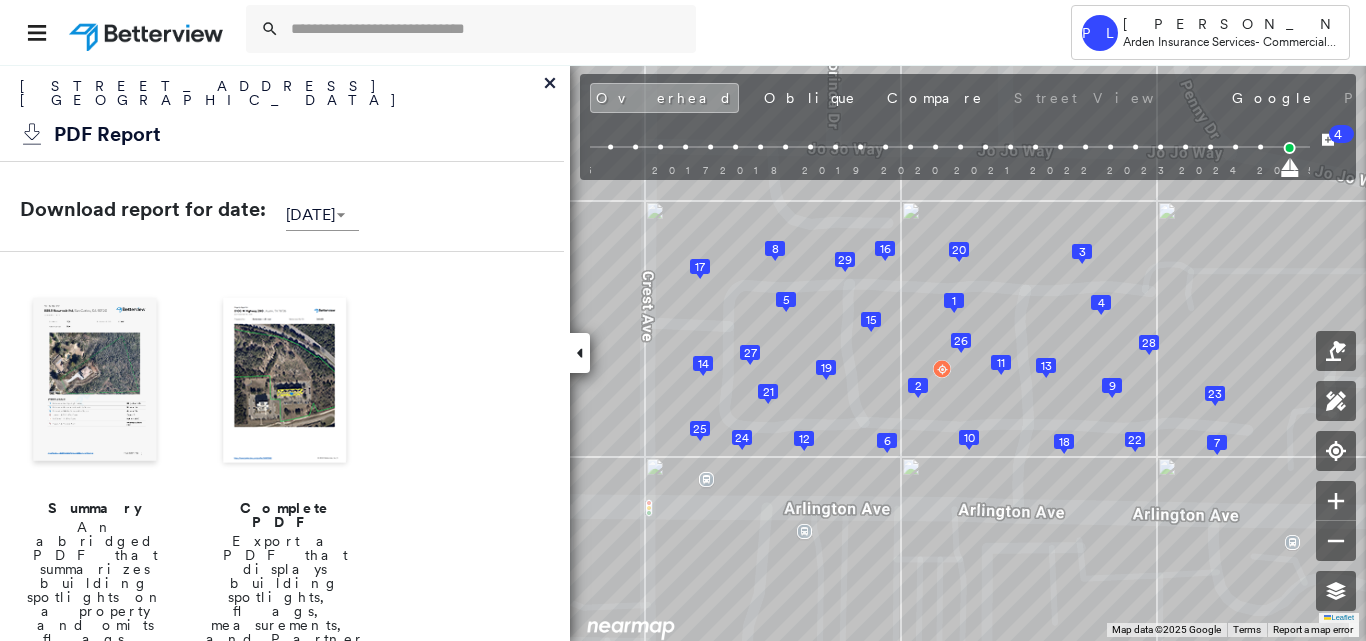 click 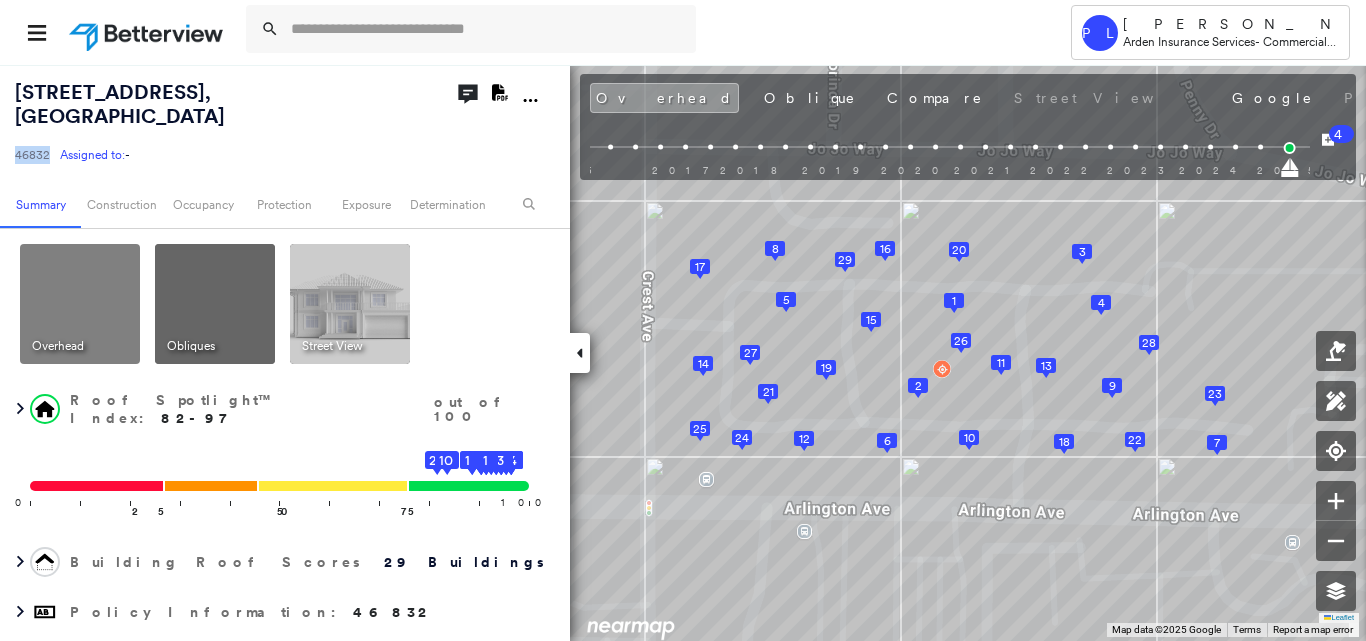 drag, startPoint x: 21, startPoint y: 135, endPoint x: 48, endPoint y: 139, distance: 27.294687 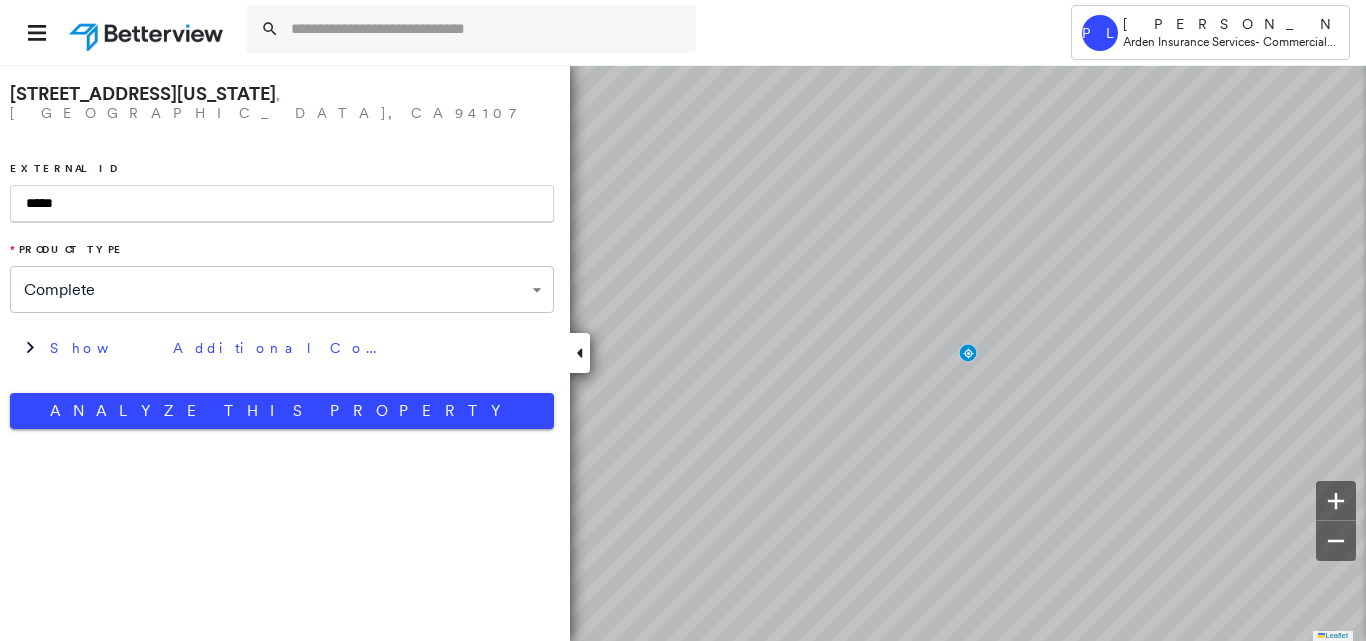 scroll, scrollTop: 0, scrollLeft: 0, axis: both 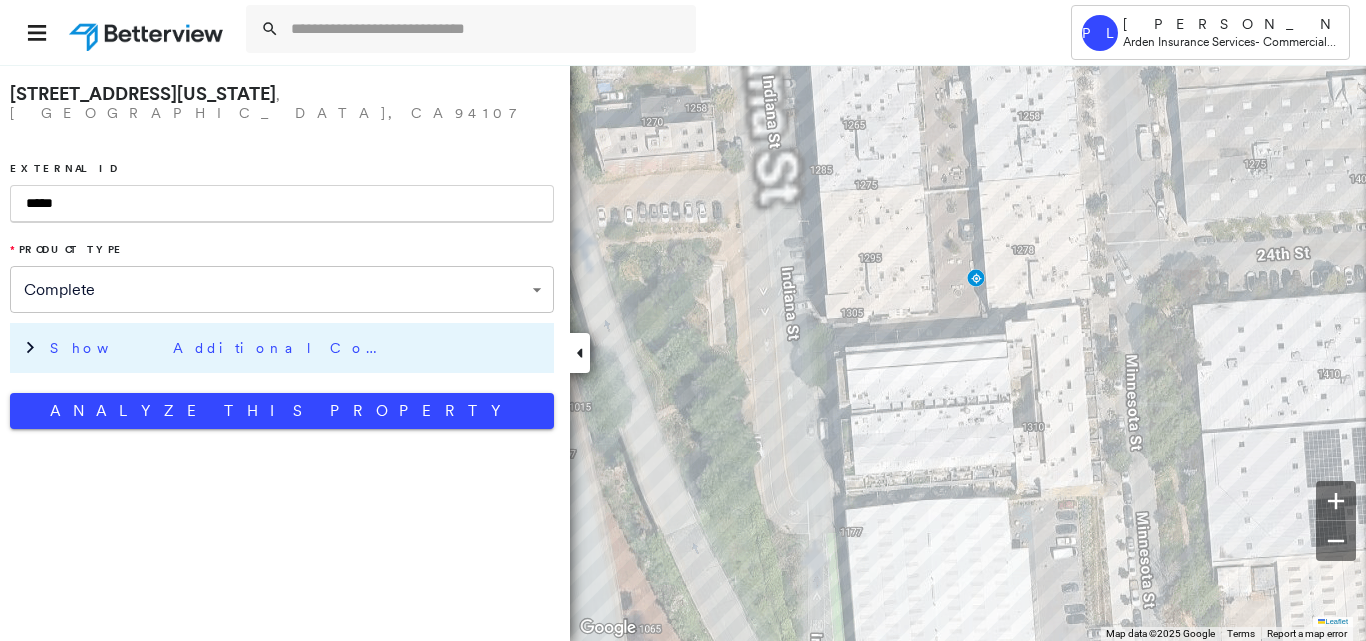 click on "Show Additional Company Data" at bounding box center (282, 348) 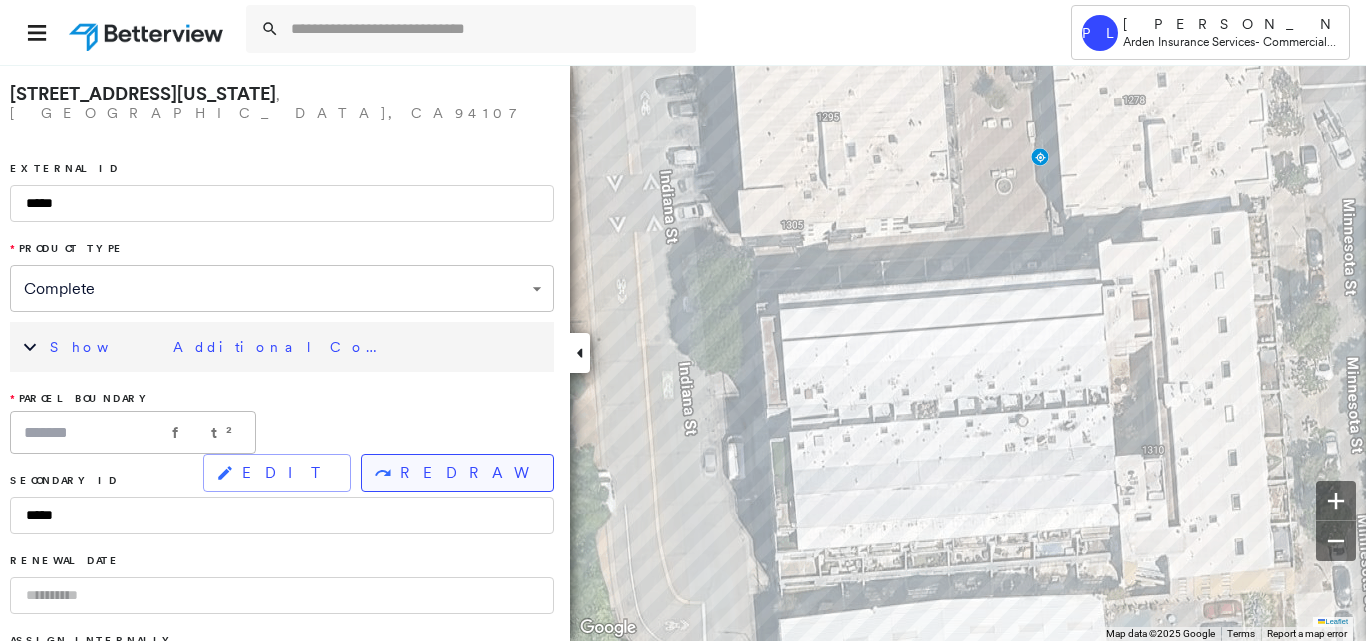 click on "REDRAW" at bounding box center (468, 473) 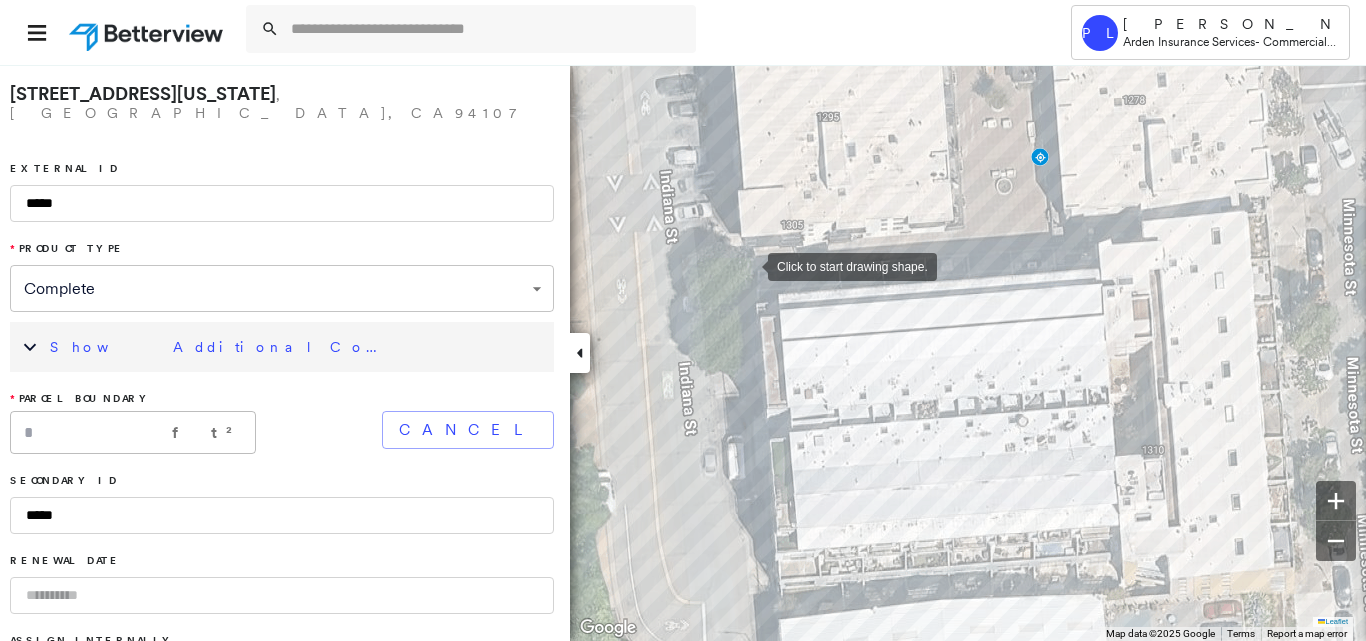 click at bounding box center [748, 265] 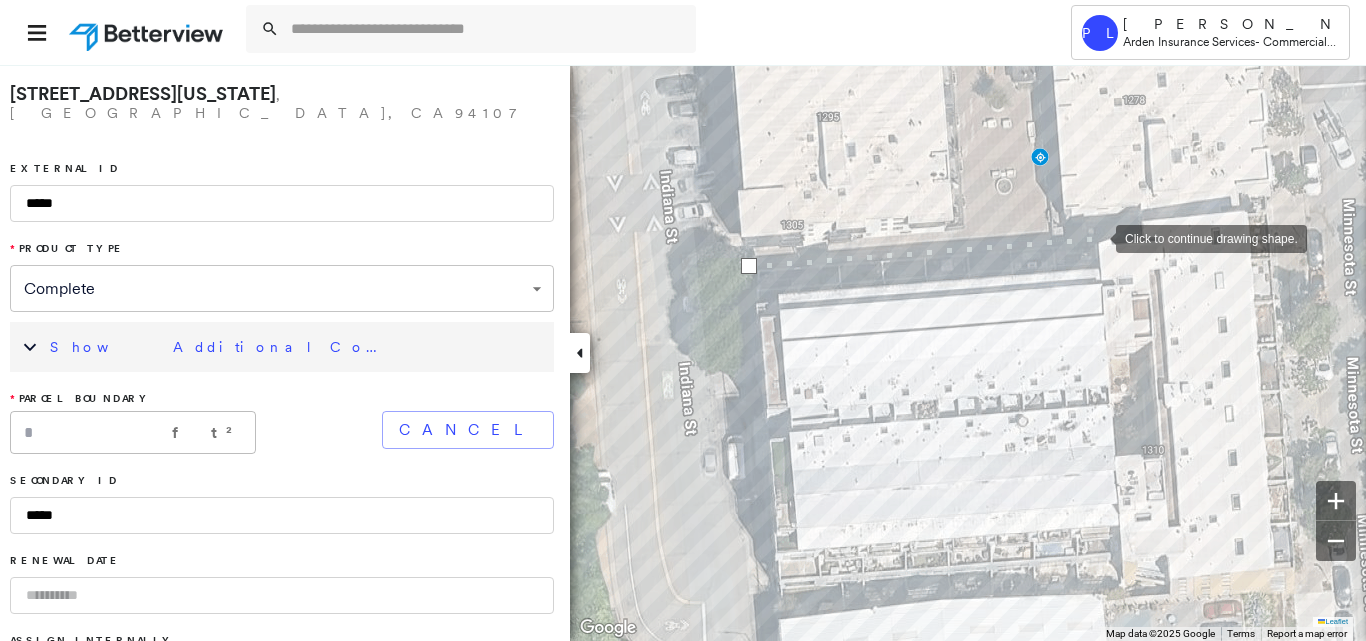click at bounding box center [1096, 237] 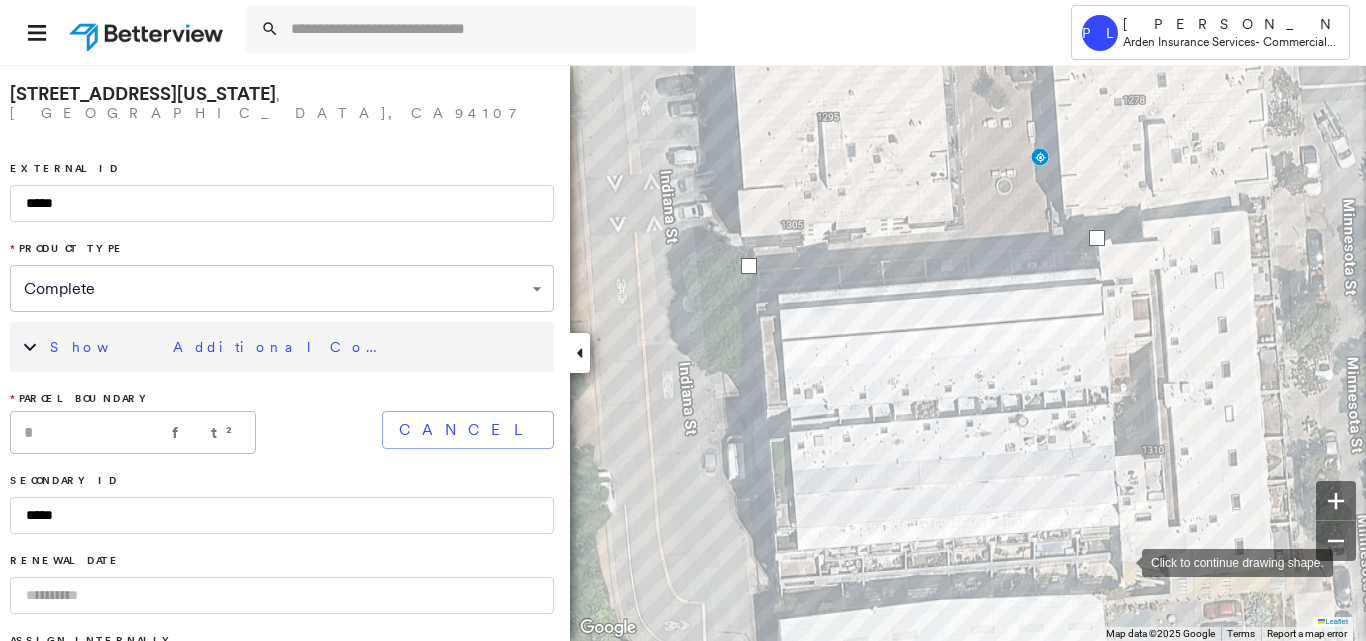 click at bounding box center [1122, 561] 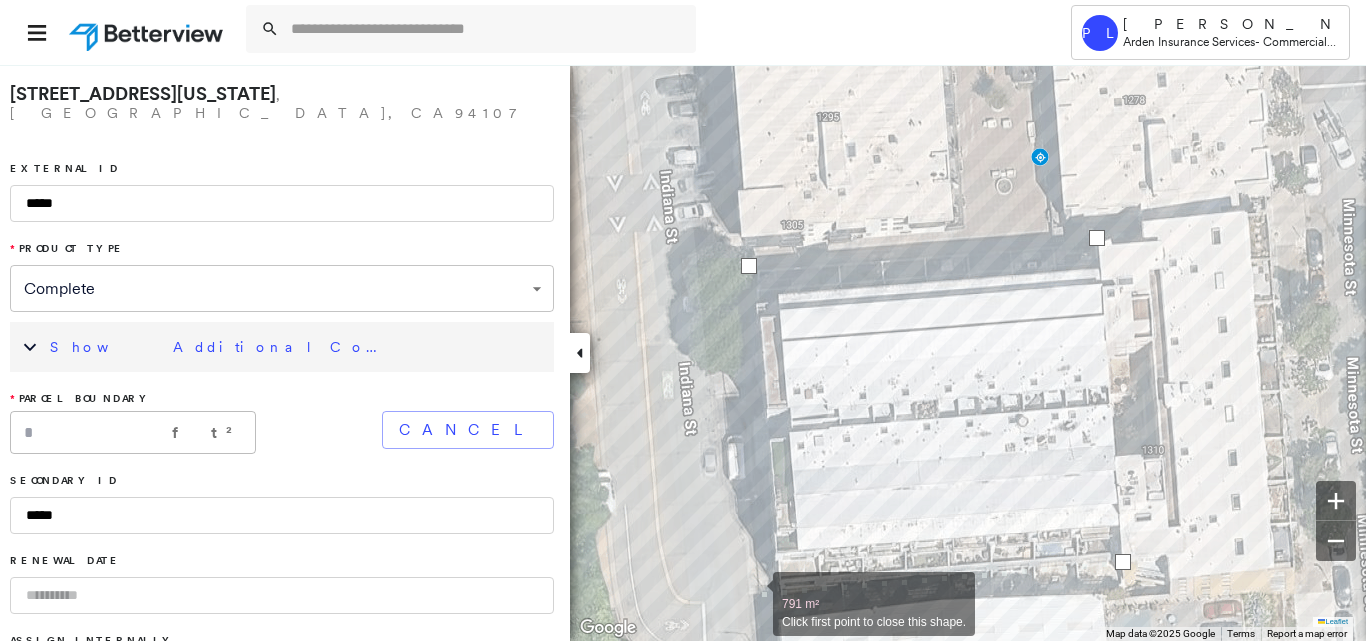click at bounding box center [753, 593] 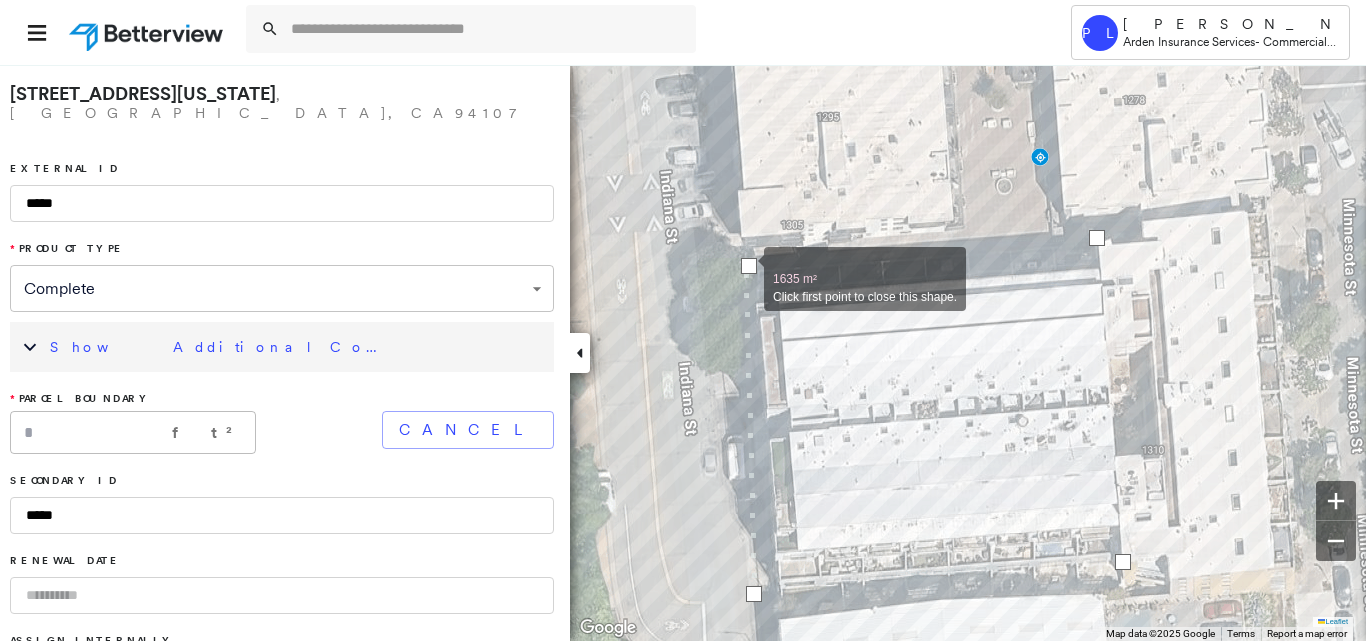 click at bounding box center [749, 266] 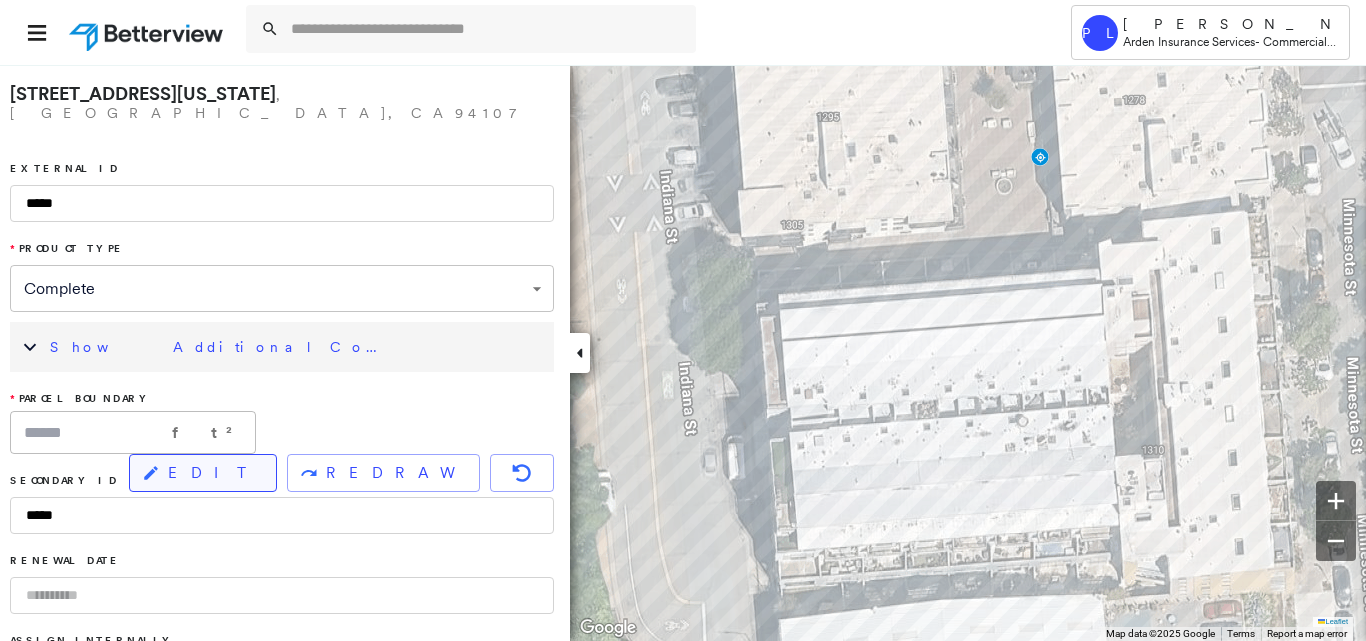 click on "EDIT" at bounding box center [203, 473] 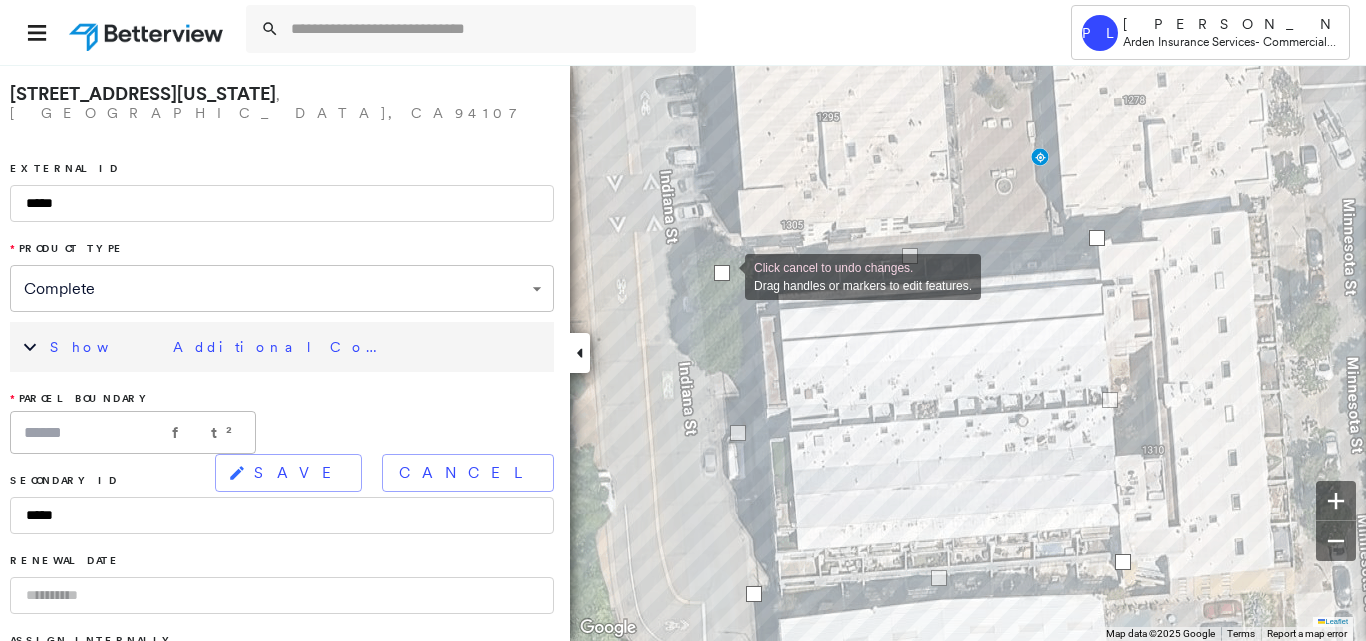 drag, startPoint x: 752, startPoint y: 268, endPoint x: 725, endPoint y: 275, distance: 27.89265 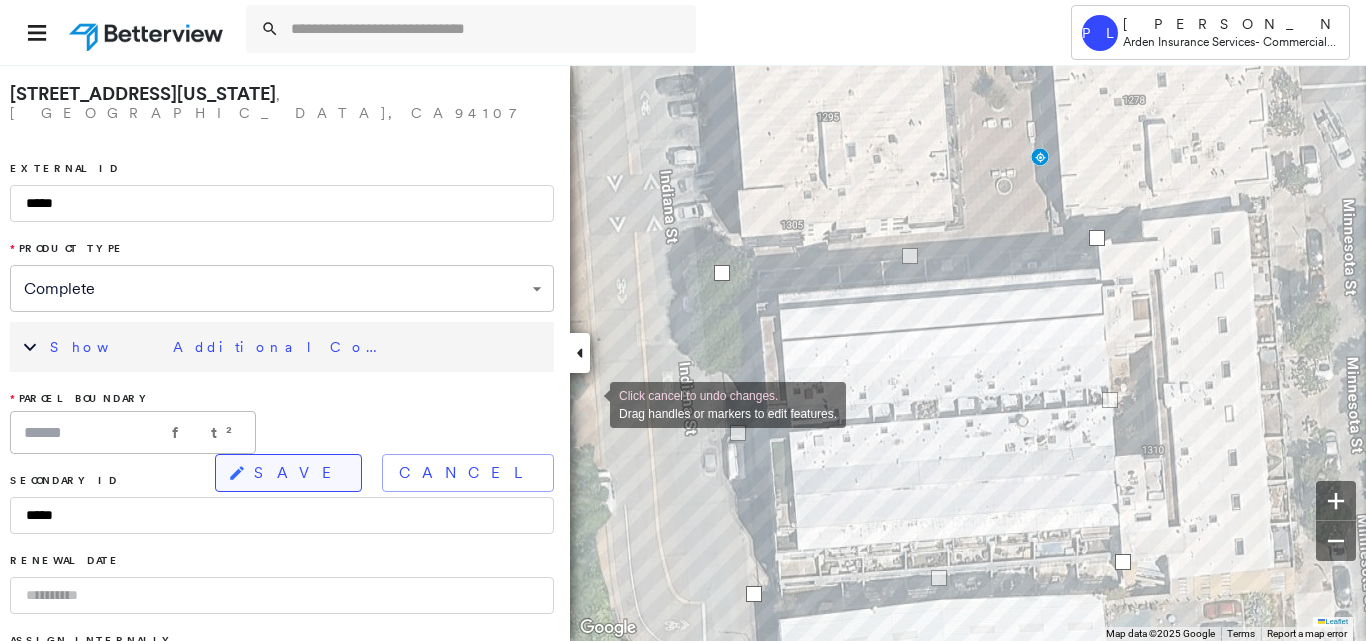 click 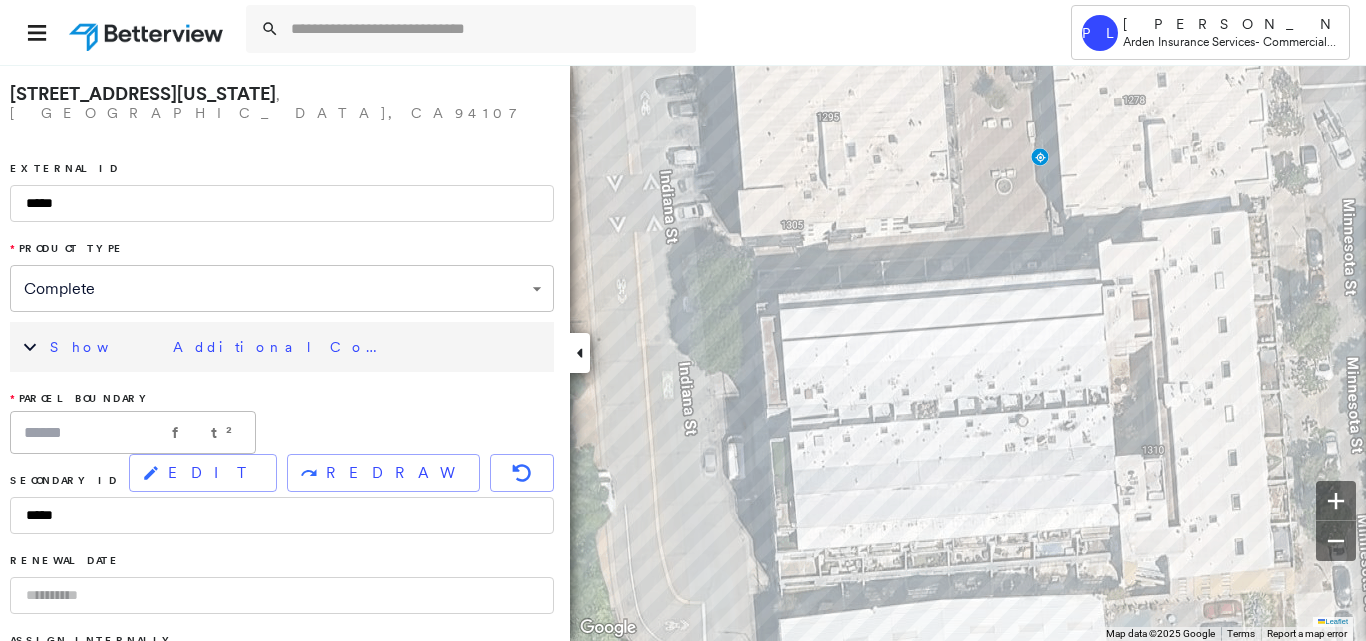 click on "Show Additional Company Data" at bounding box center [297, 347] 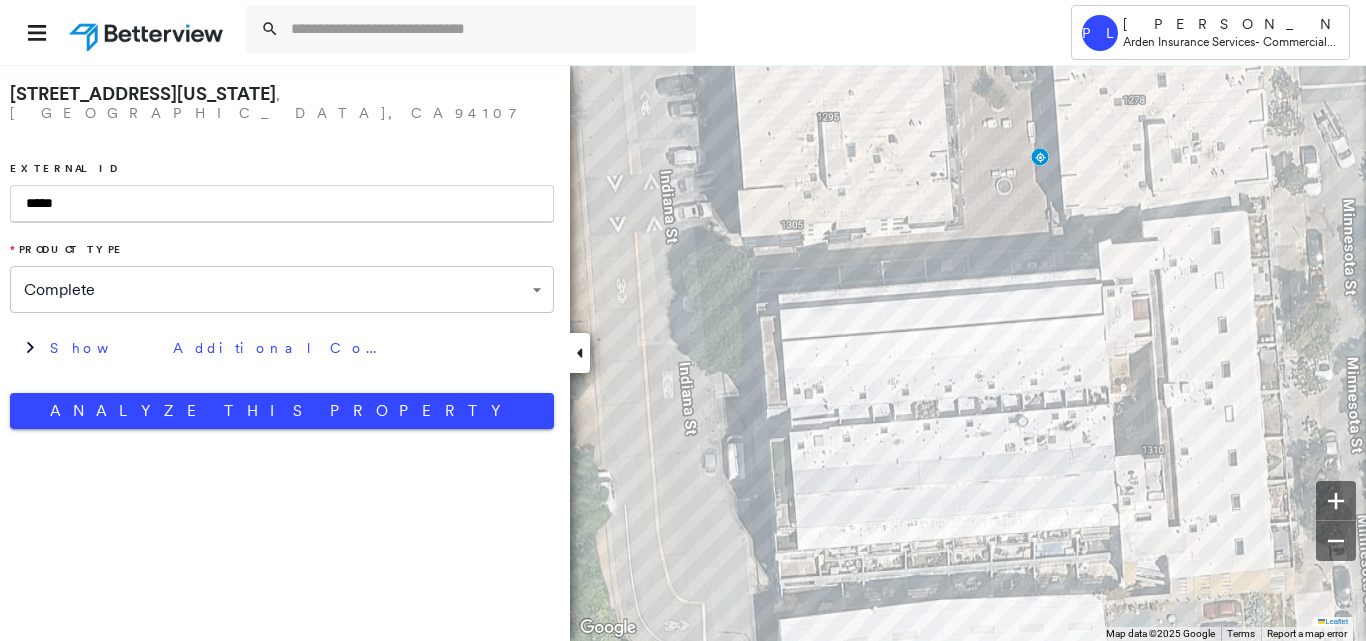 click on "*****" at bounding box center [282, 204] 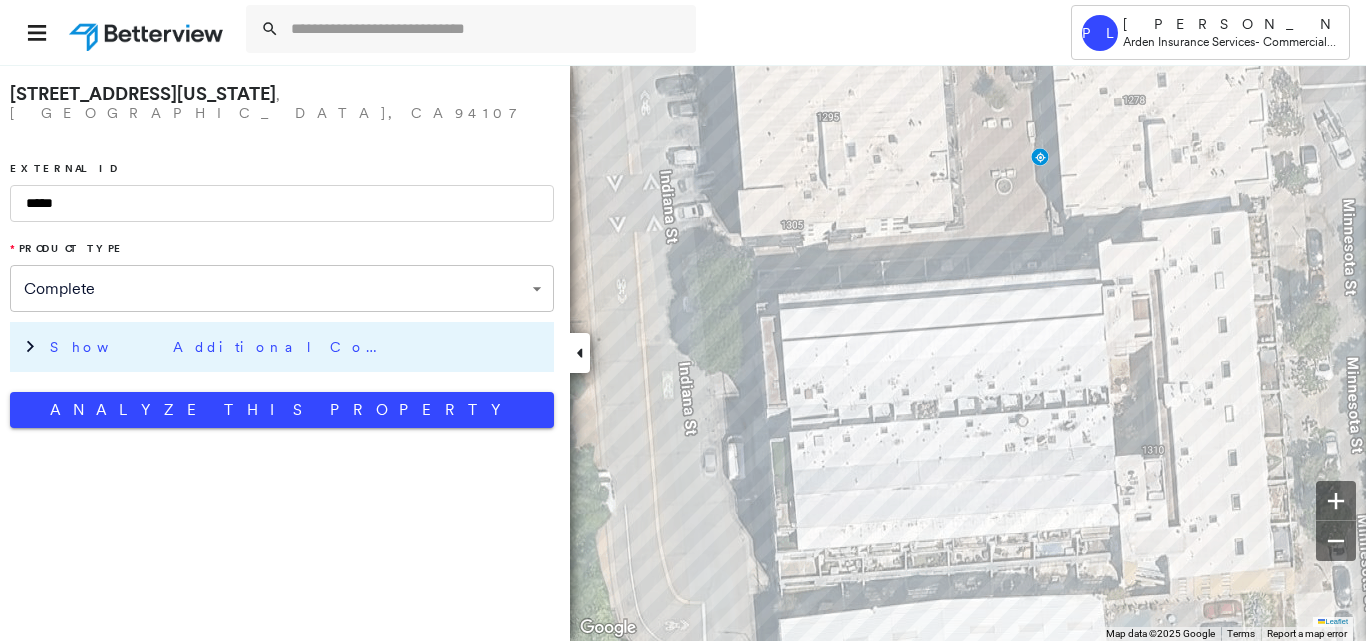 click on "Show Additional Company Data" at bounding box center [297, 347] 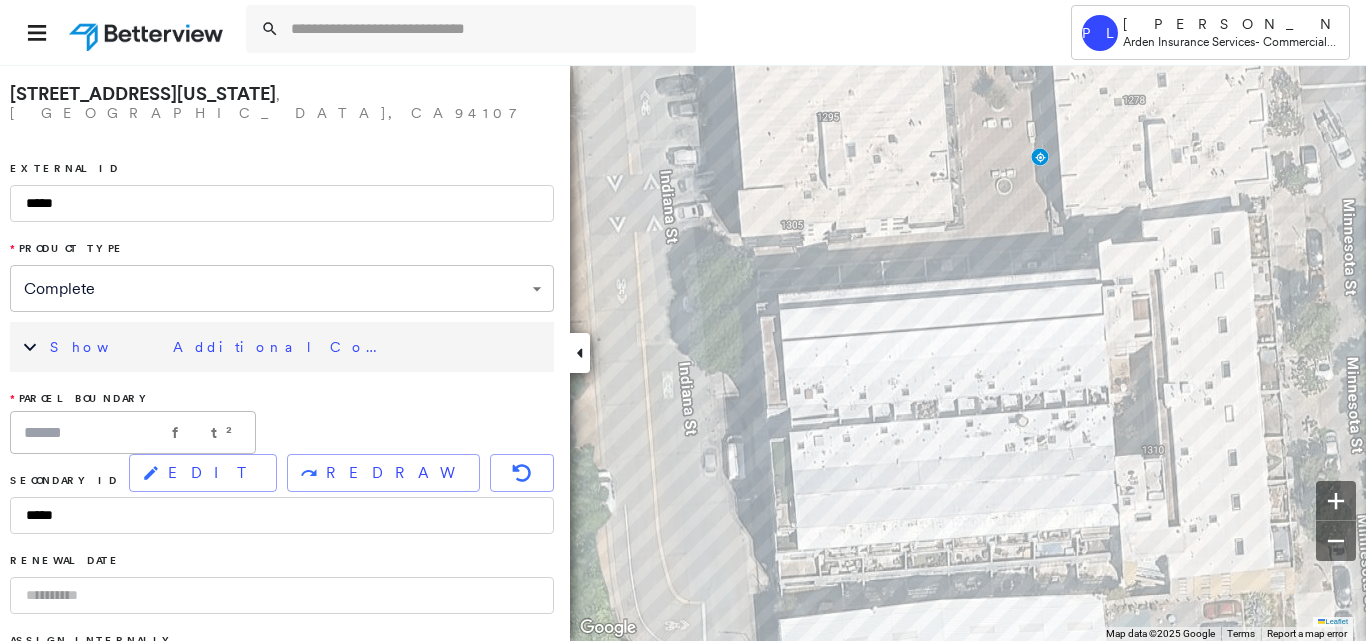 click on "EDIT" at bounding box center [214, 473] 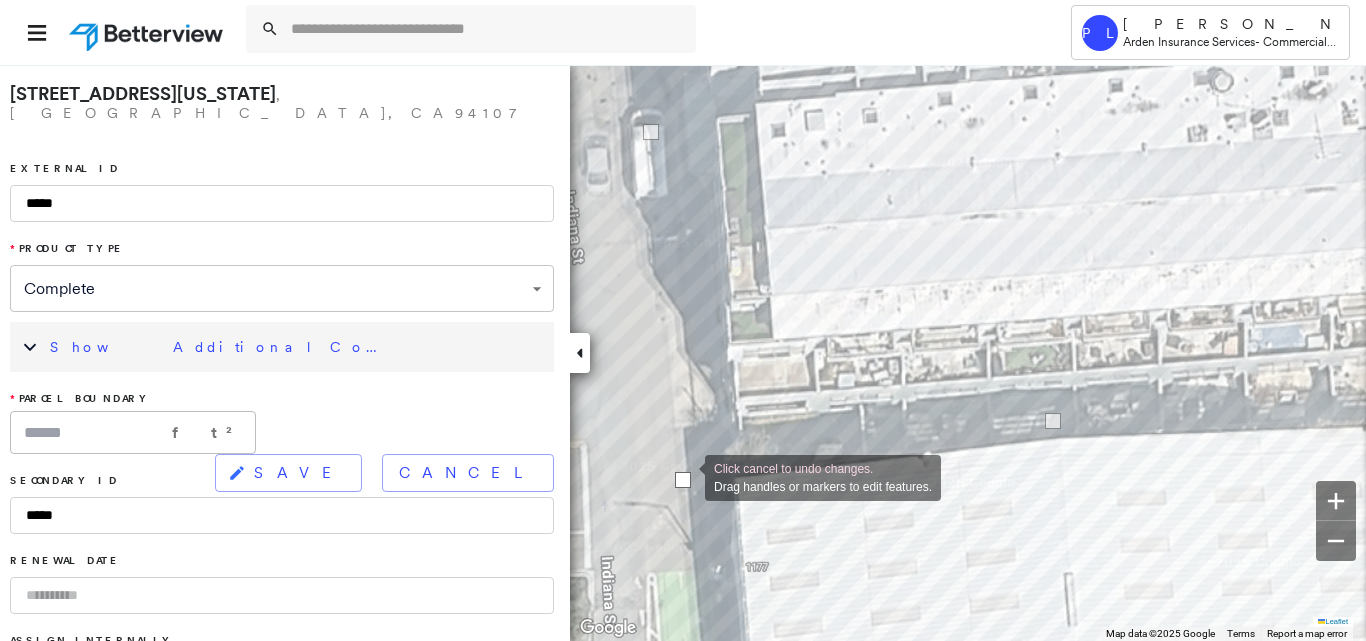 drag, startPoint x: 685, startPoint y: 430, endPoint x: 685, endPoint y: 476, distance: 46 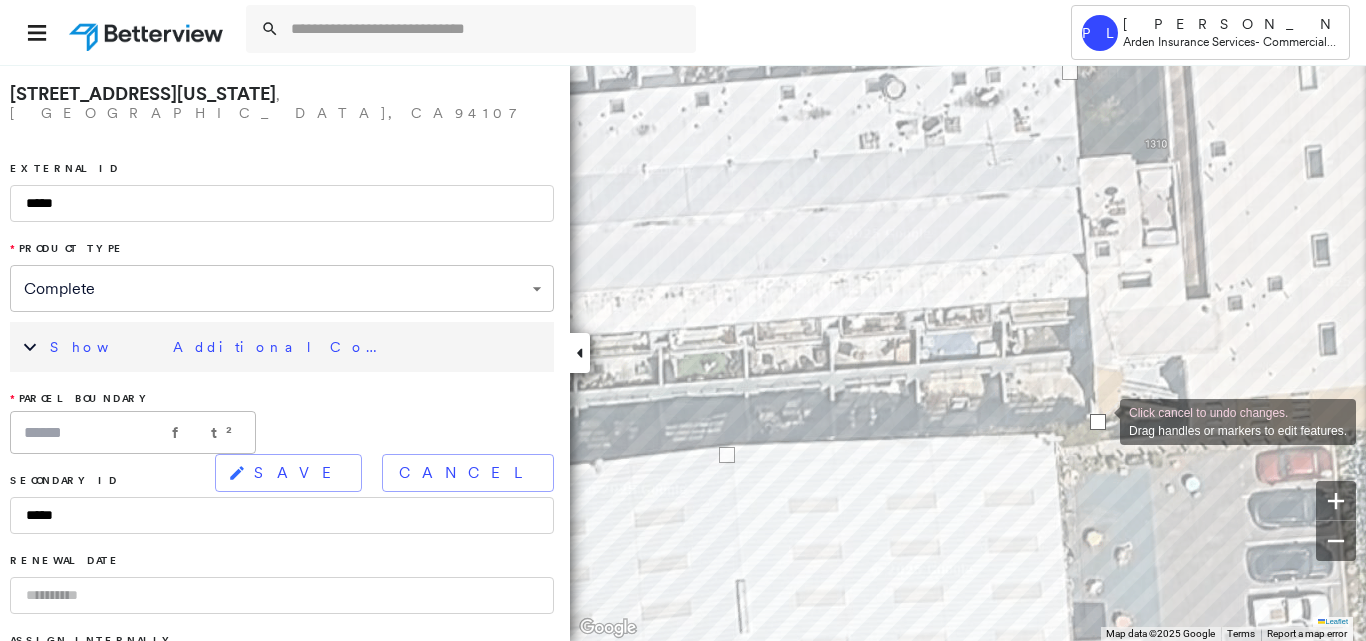 drag, startPoint x: 1095, startPoint y: 368, endPoint x: 1100, endPoint y: 420, distance: 52.23983 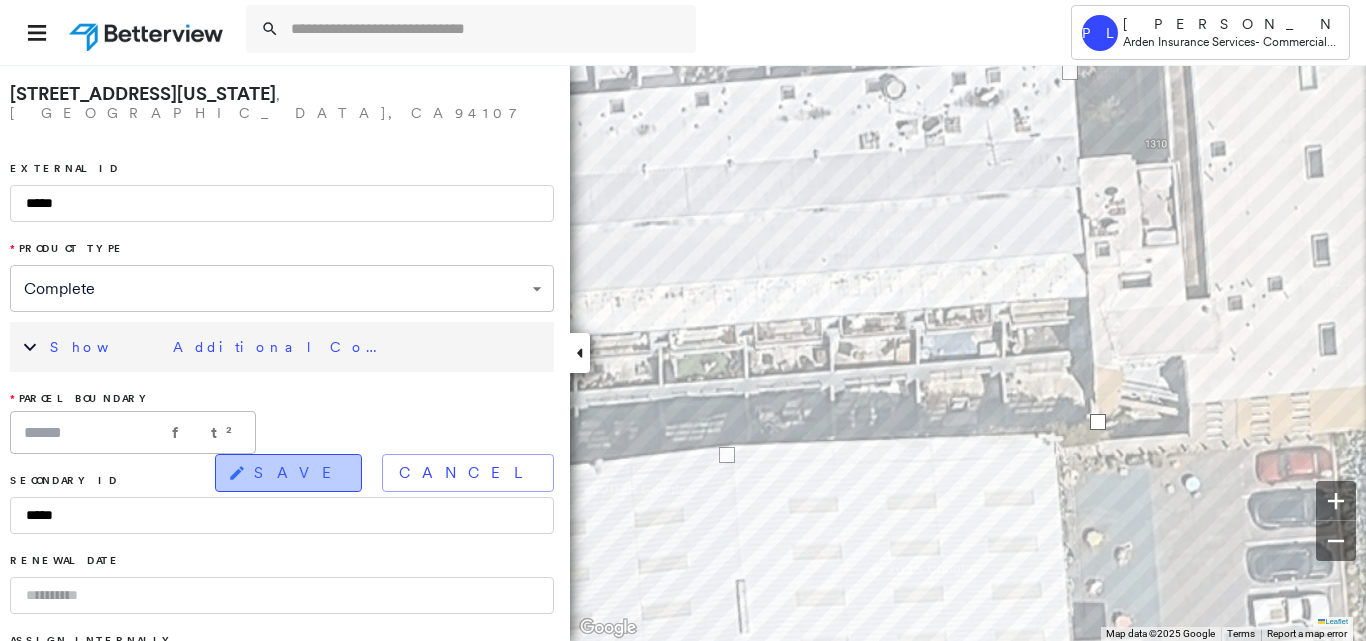 click on "SAVE" at bounding box center [288, 473] 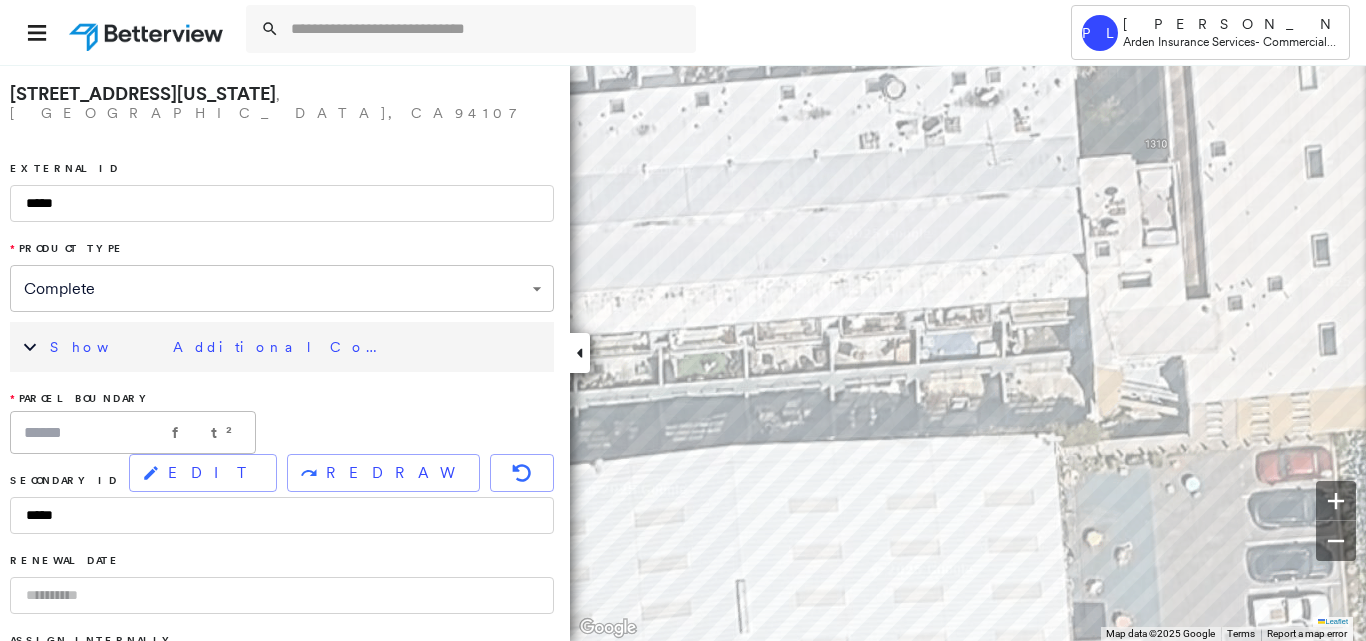 click on "Show Additional Company Data" at bounding box center (297, 347) 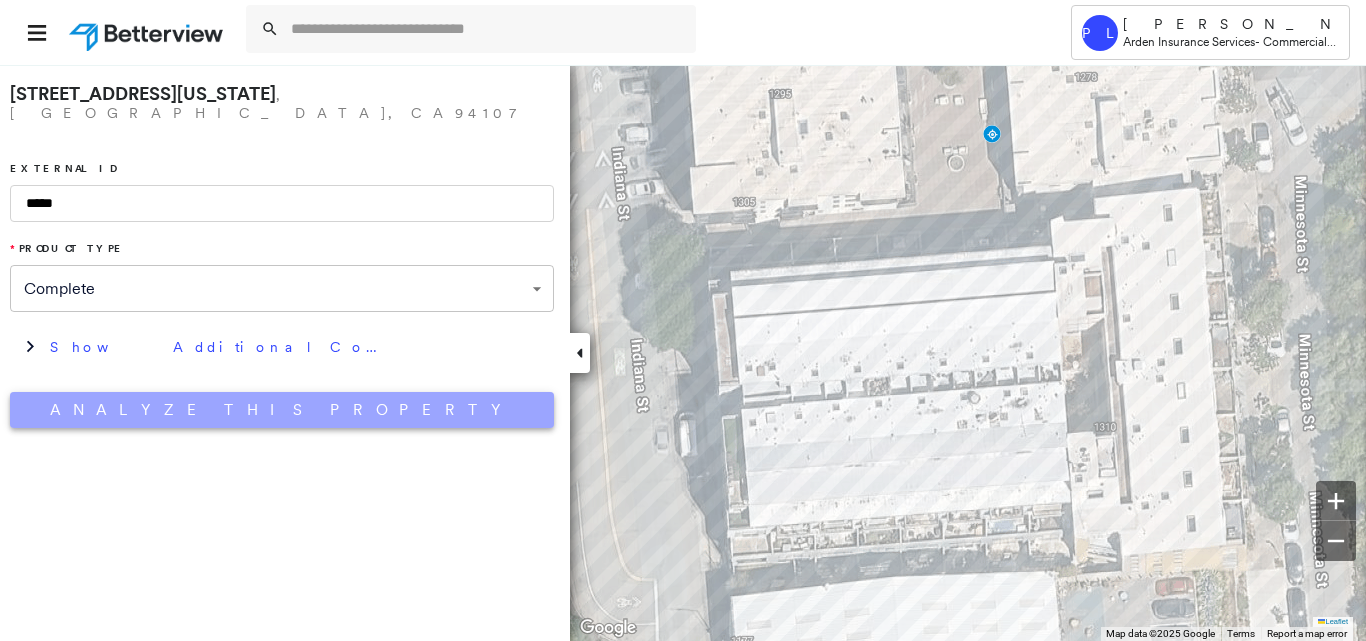 click on "Analyze This Property" at bounding box center (282, 410) 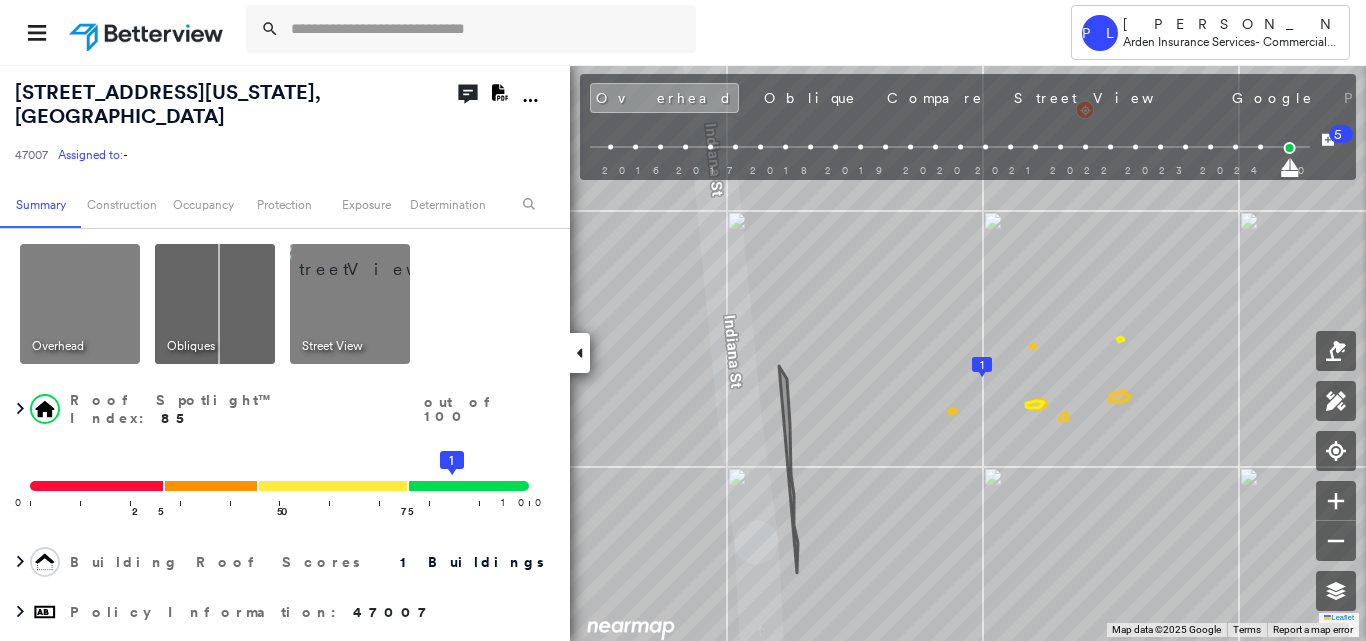 click on "Download PDF Report" 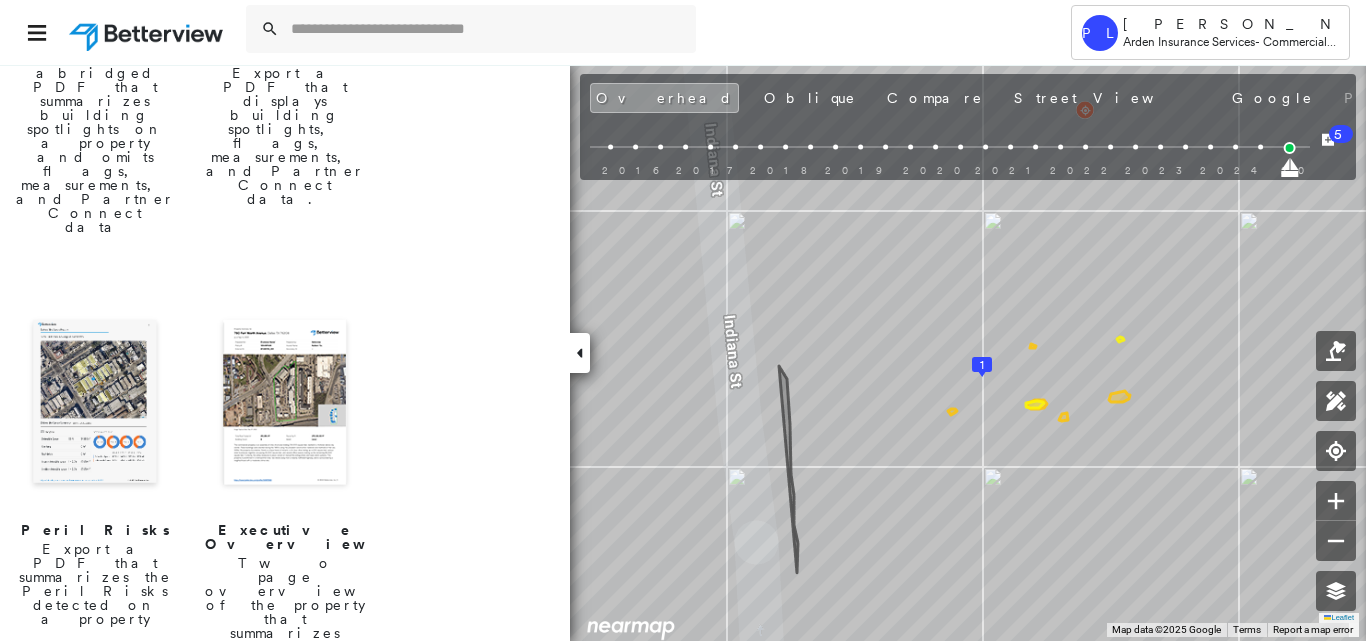 scroll, scrollTop: 500, scrollLeft: 0, axis: vertical 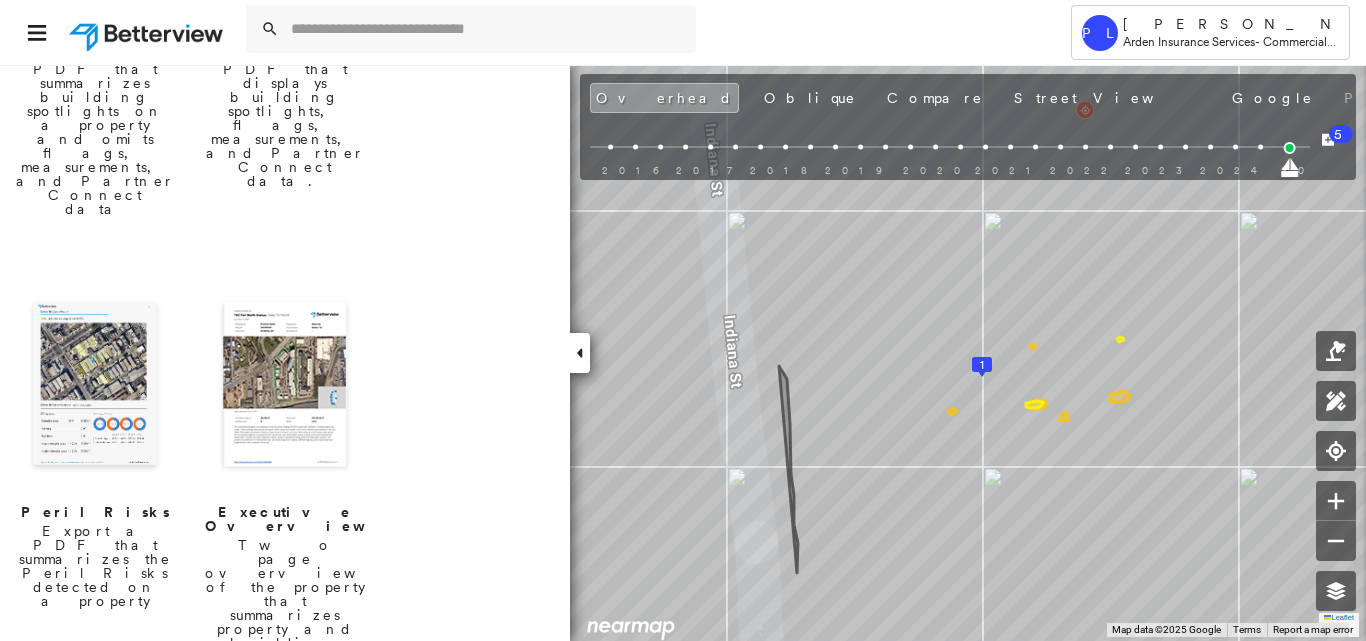 click at bounding box center (95, 386) 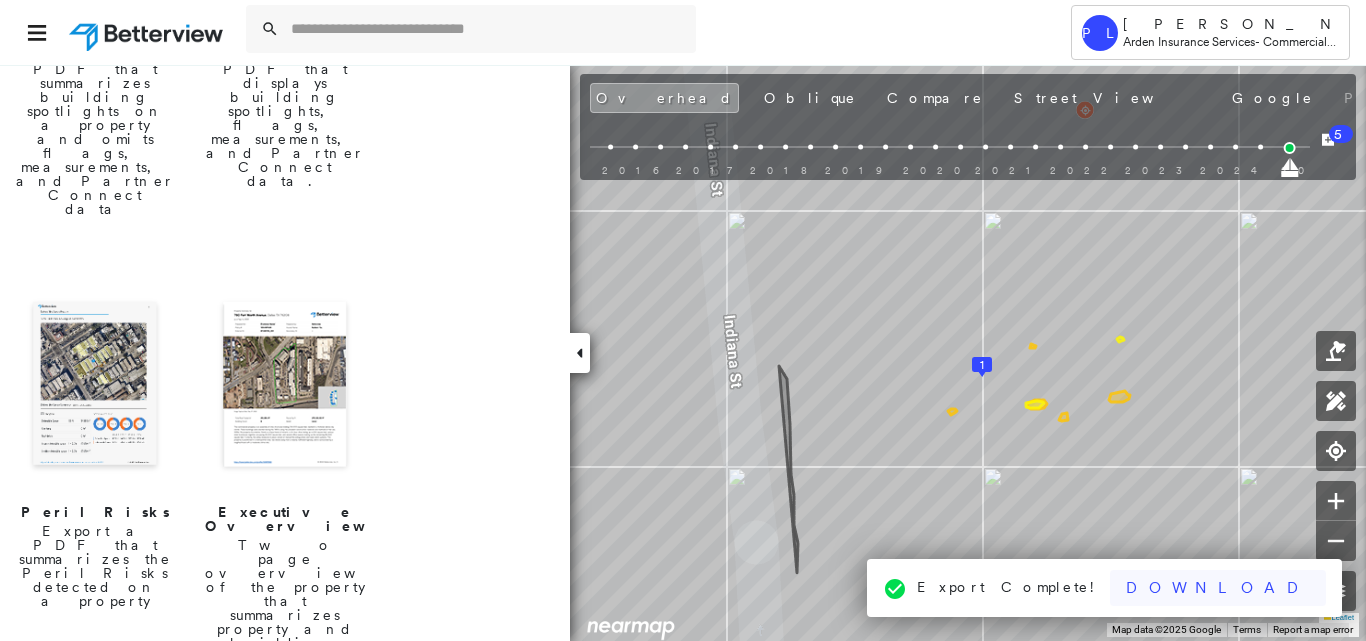 click on "Download" at bounding box center (1218, 588) 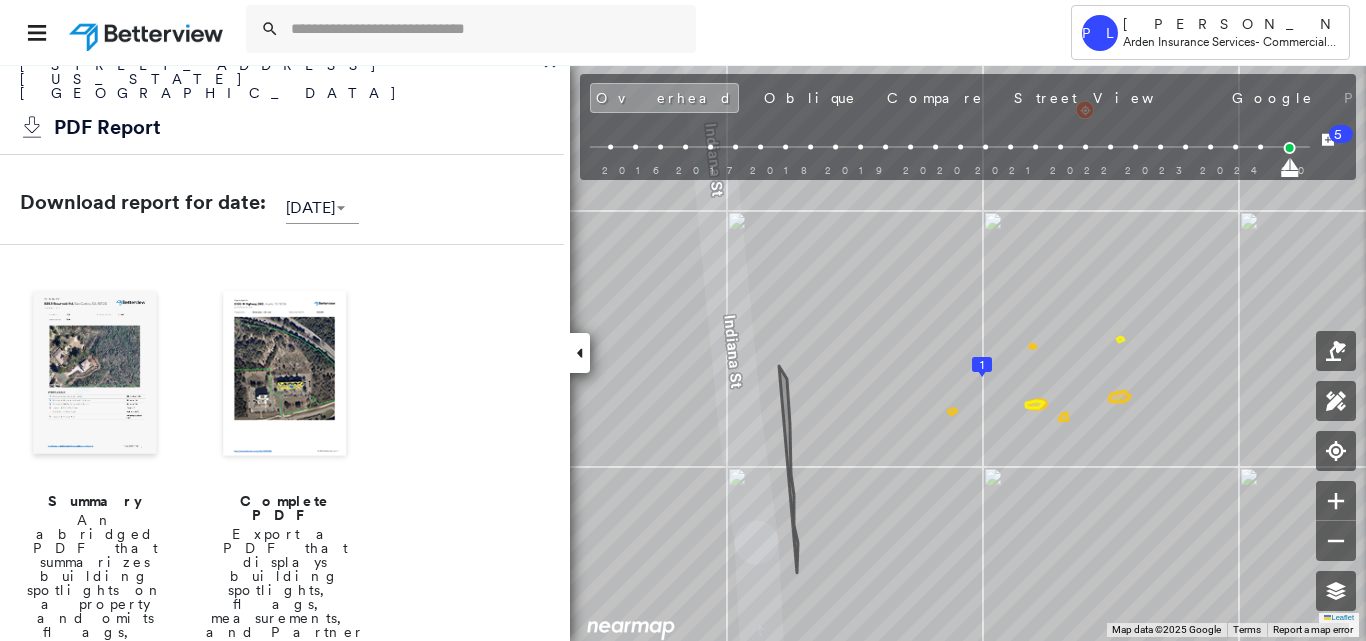 scroll, scrollTop: 0, scrollLeft: 0, axis: both 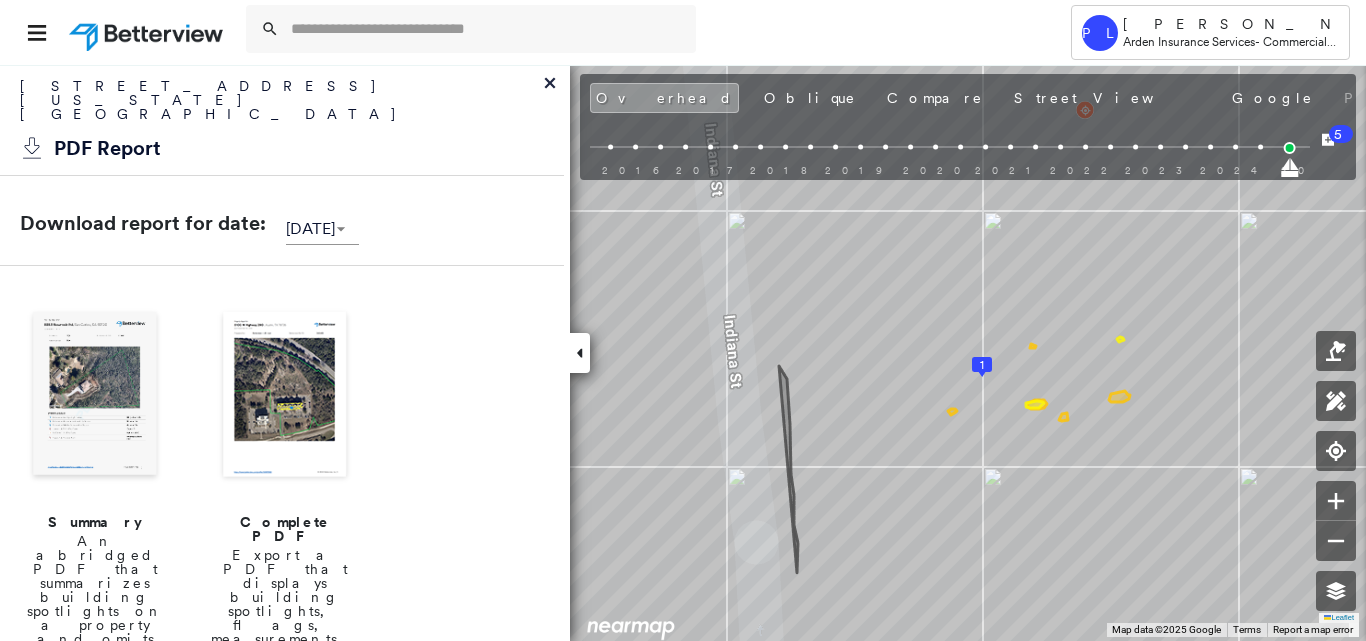 click 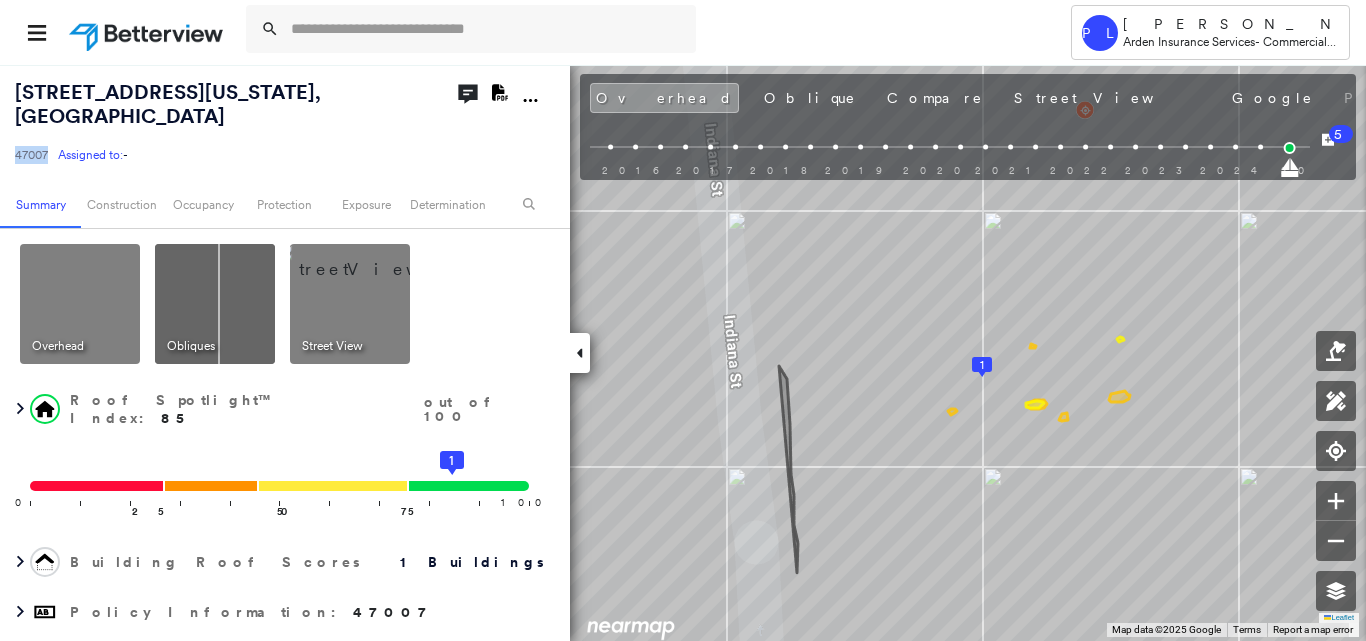 drag, startPoint x: 10, startPoint y: 134, endPoint x: 50, endPoint y: 135, distance: 40.012497 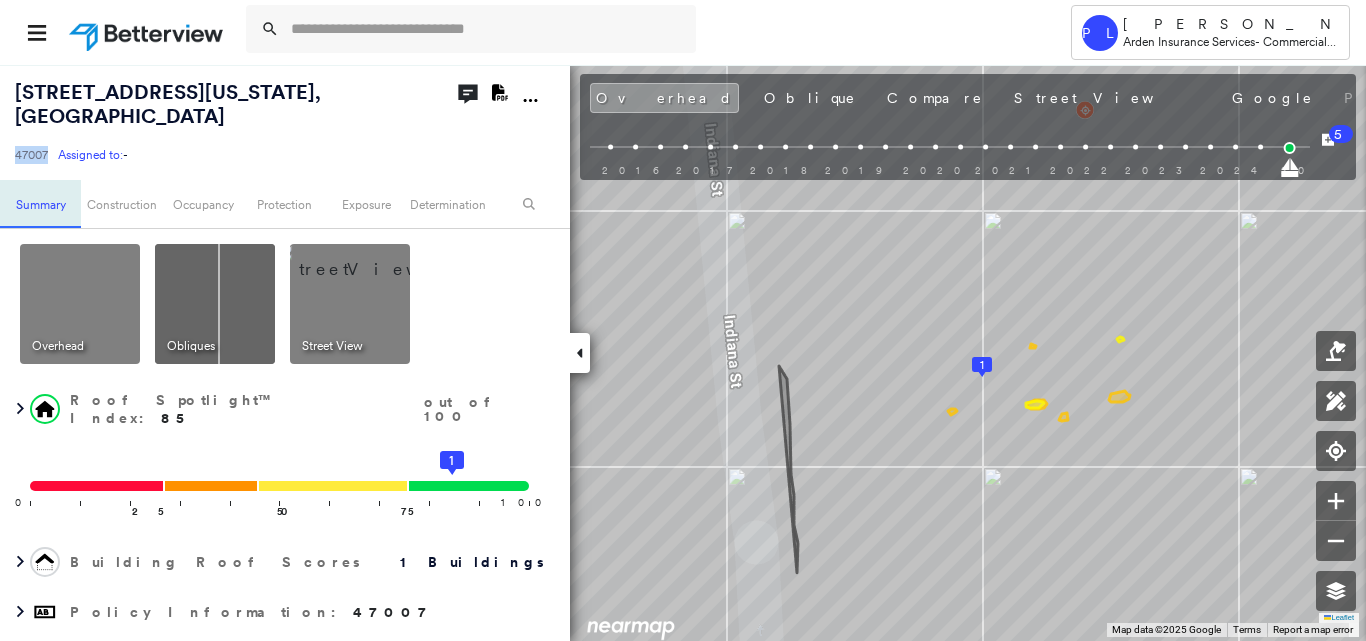 copy on "47007" 